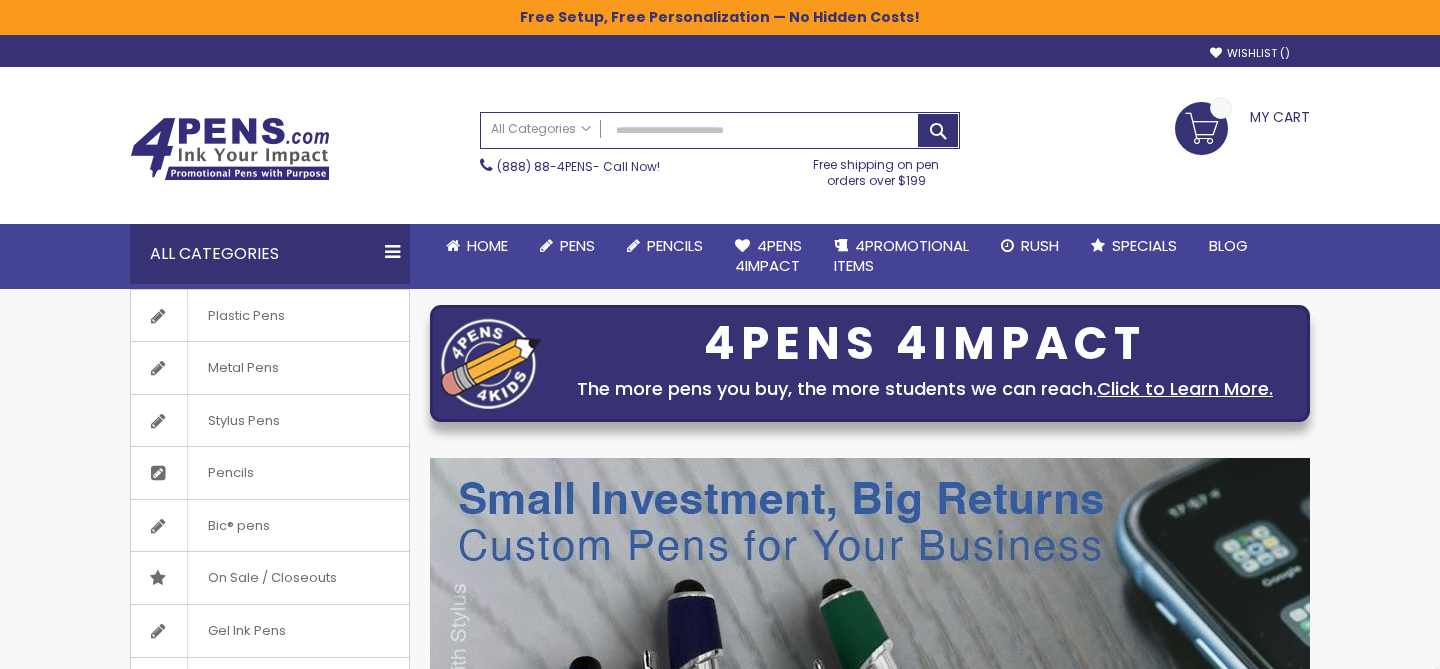 scroll, scrollTop: 0, scrollLeft: 0, axis: both 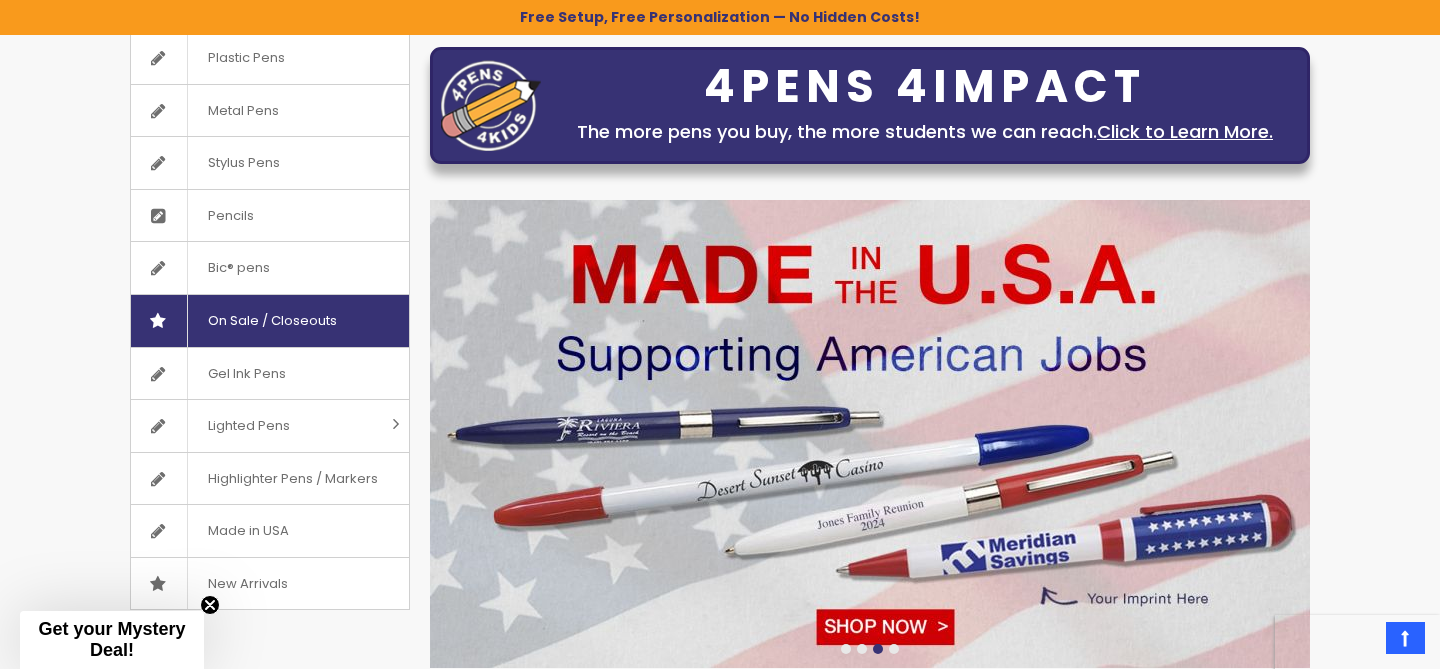 click on "On Sale / Closeouts" at bounding box center [272, 321] 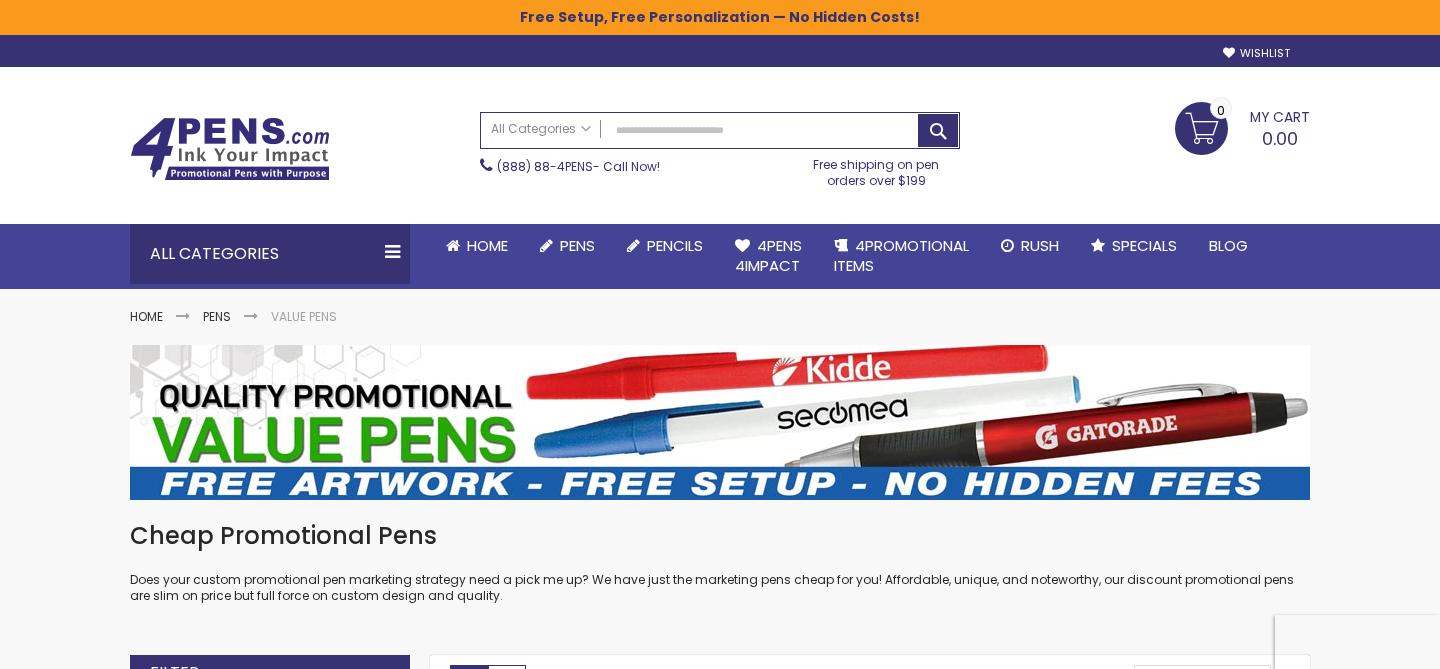 scroll, scrollTop: 0, scrollLeft: 0, axis: both 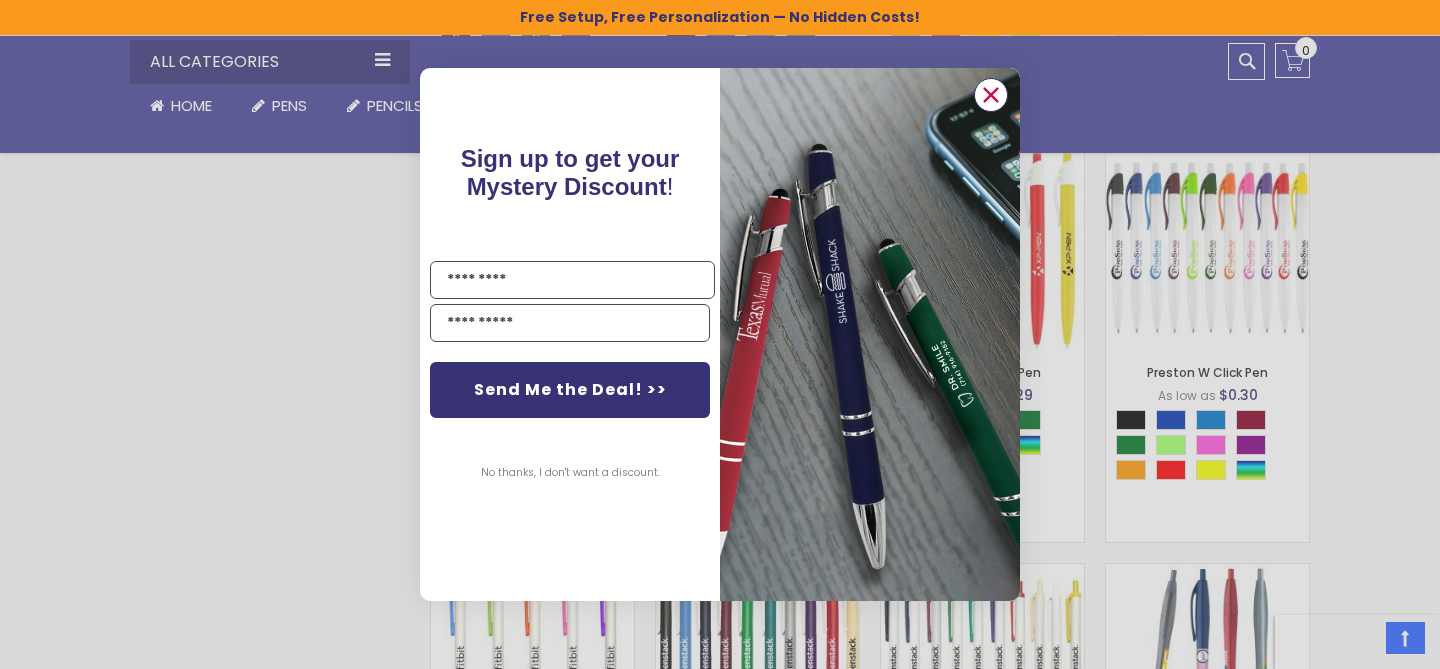 click 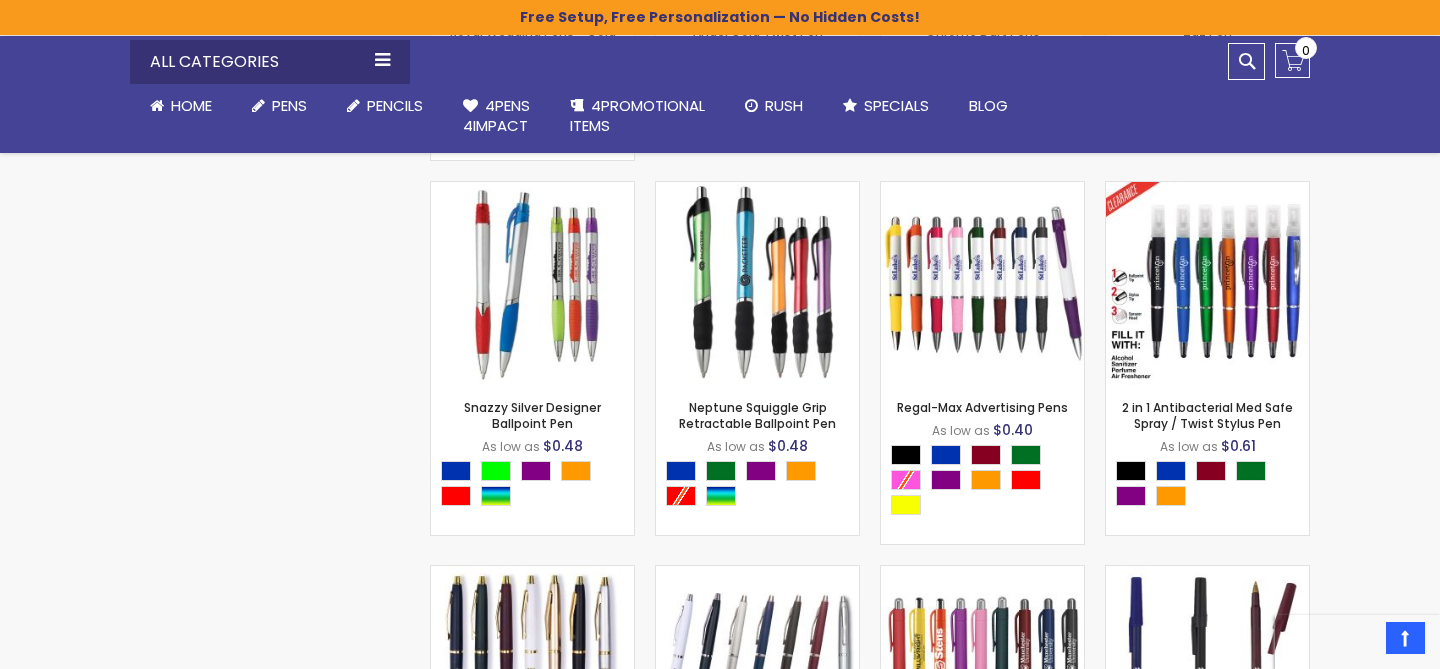 scroll, scrollTop: 3801, scrollLeft: 0, axis: vertical 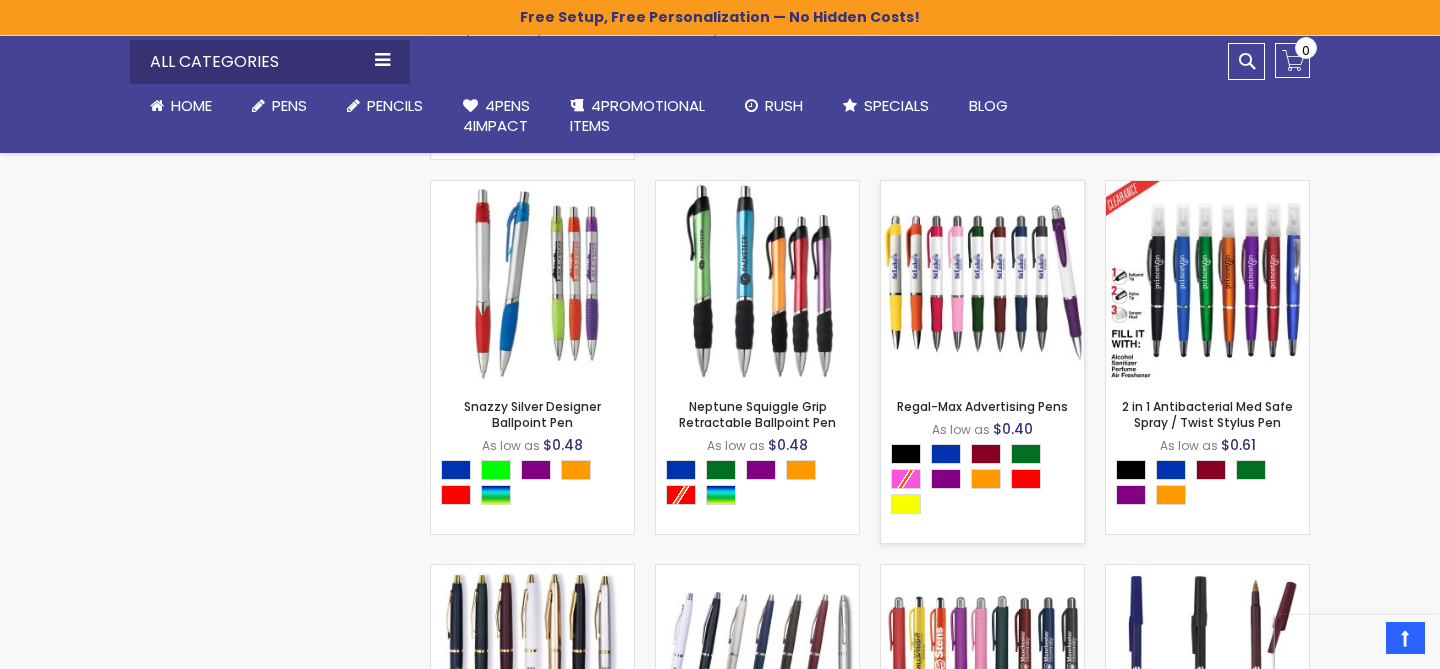 click at bounding box center (982, 282) 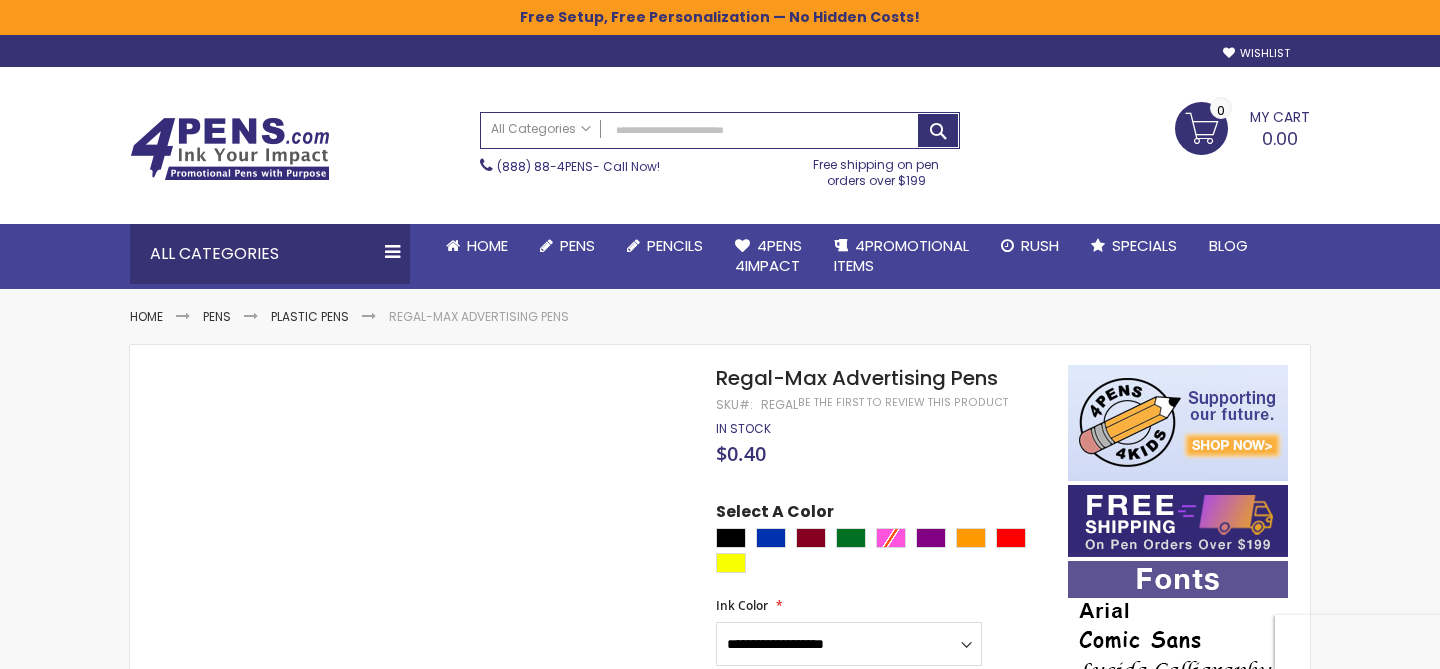 scroll, scrollTop: 0, scrollLeft: 0, axis: both 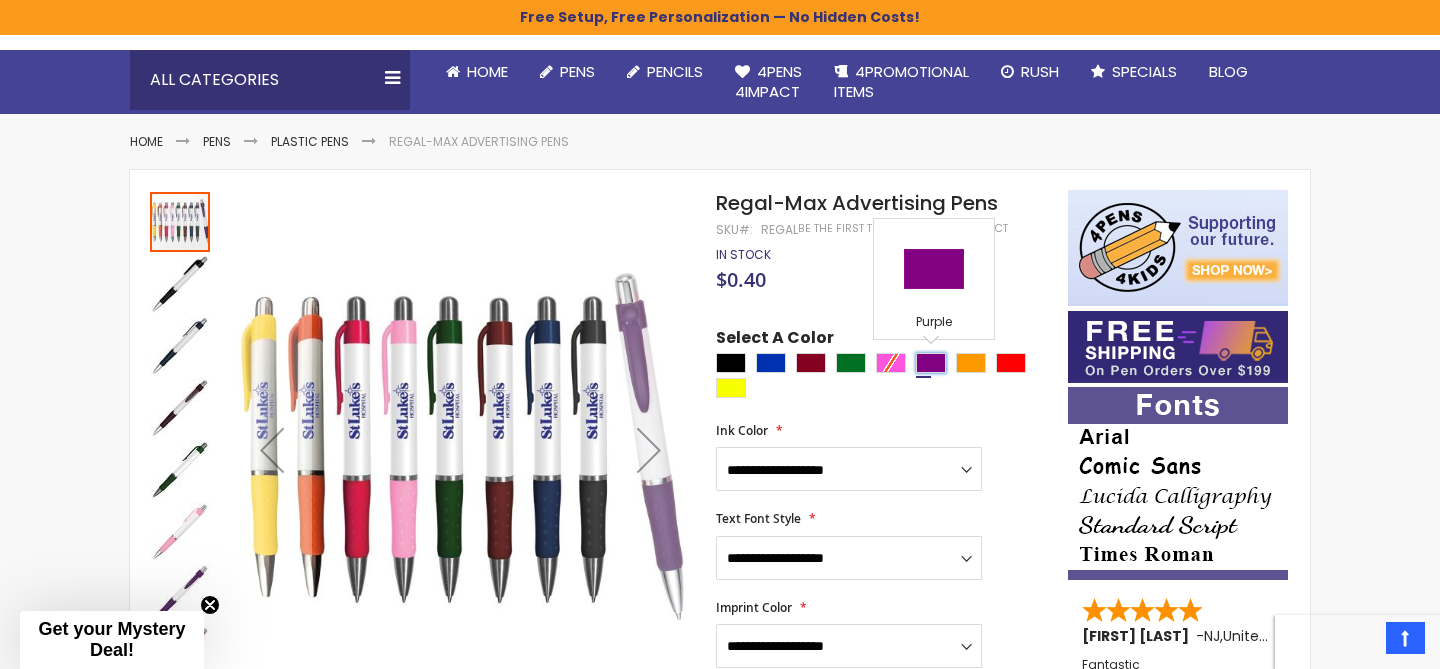 click at bounding box center [931, 363] 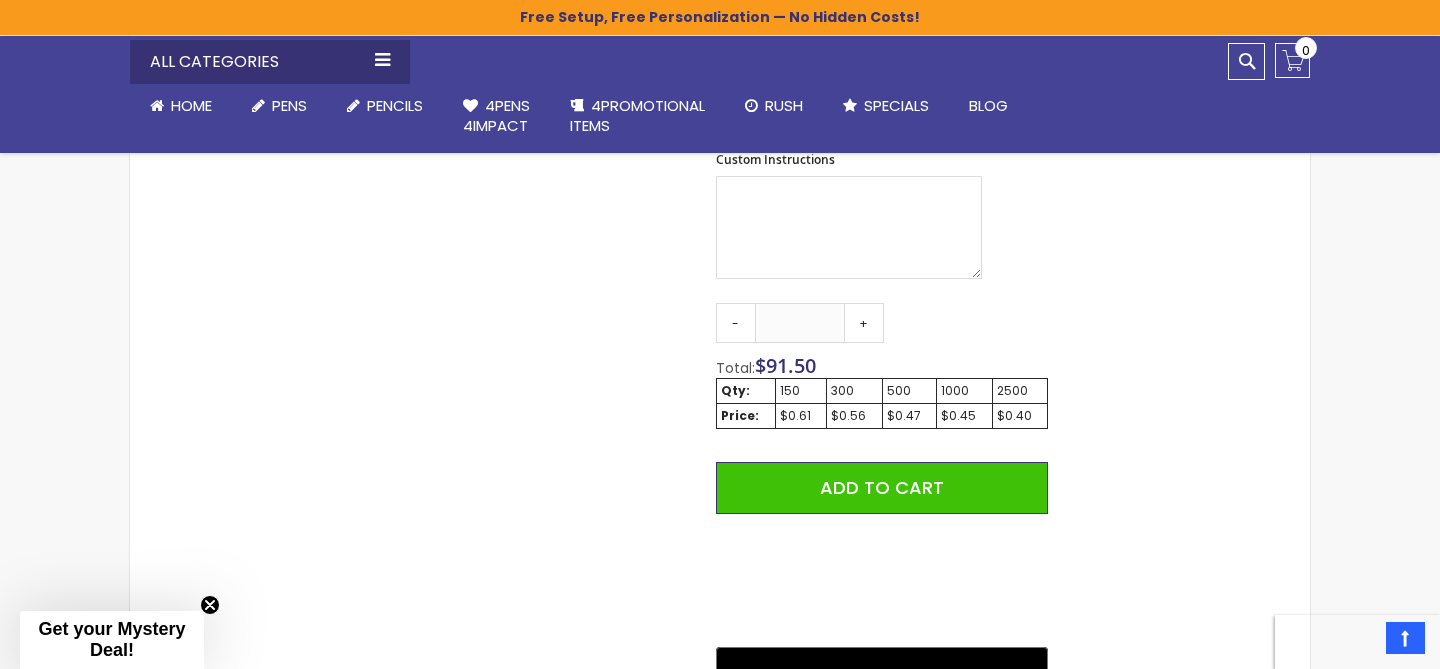 scroll, scrollTop: 1135, scrollLeft: 0, axis: vertical 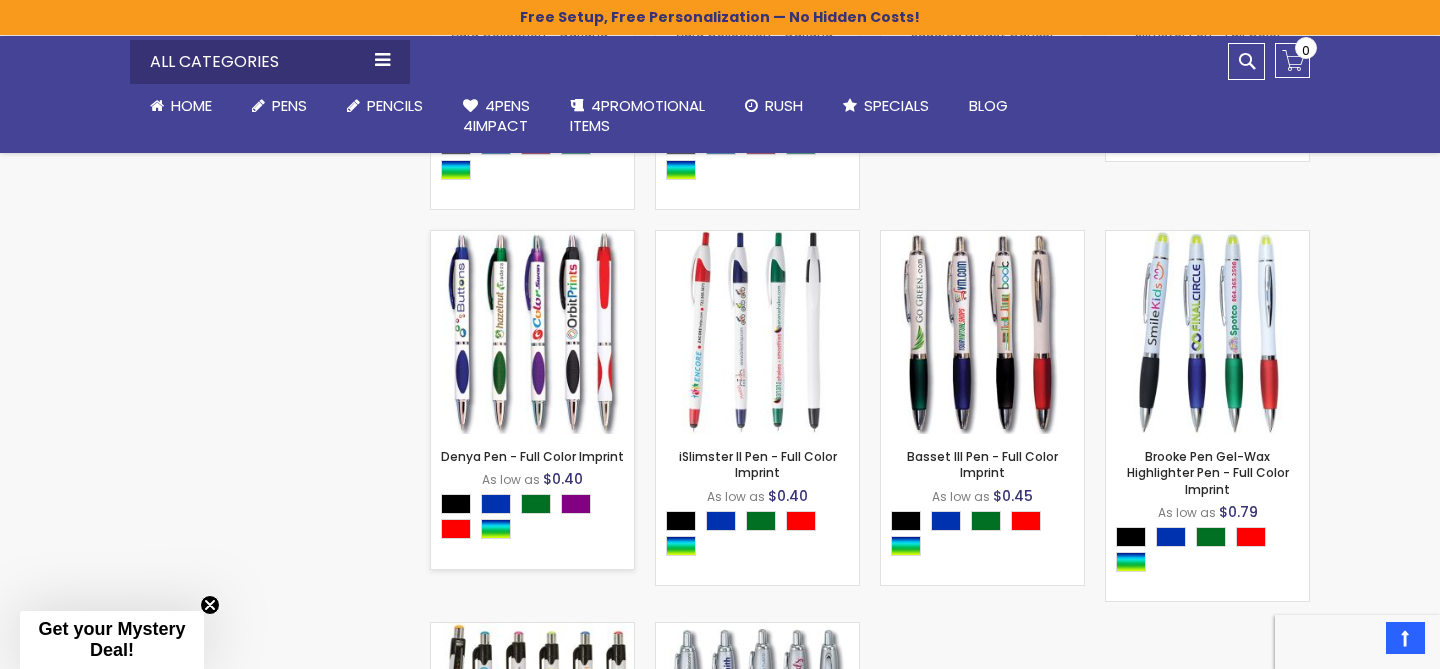 click on "-
***
+
Add to Cart" at bounding box center [532, 401] 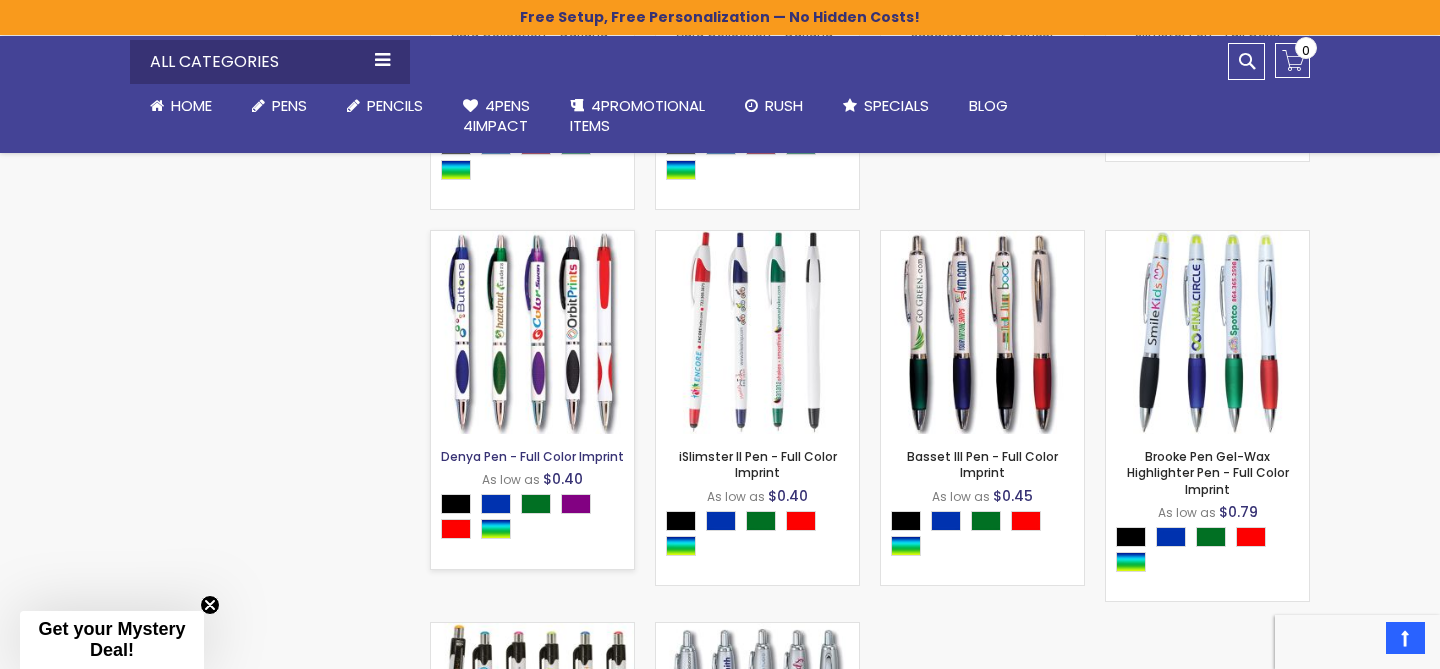click on "Denya Pen - Full Color Imprint" at bounding box center (532, 456) 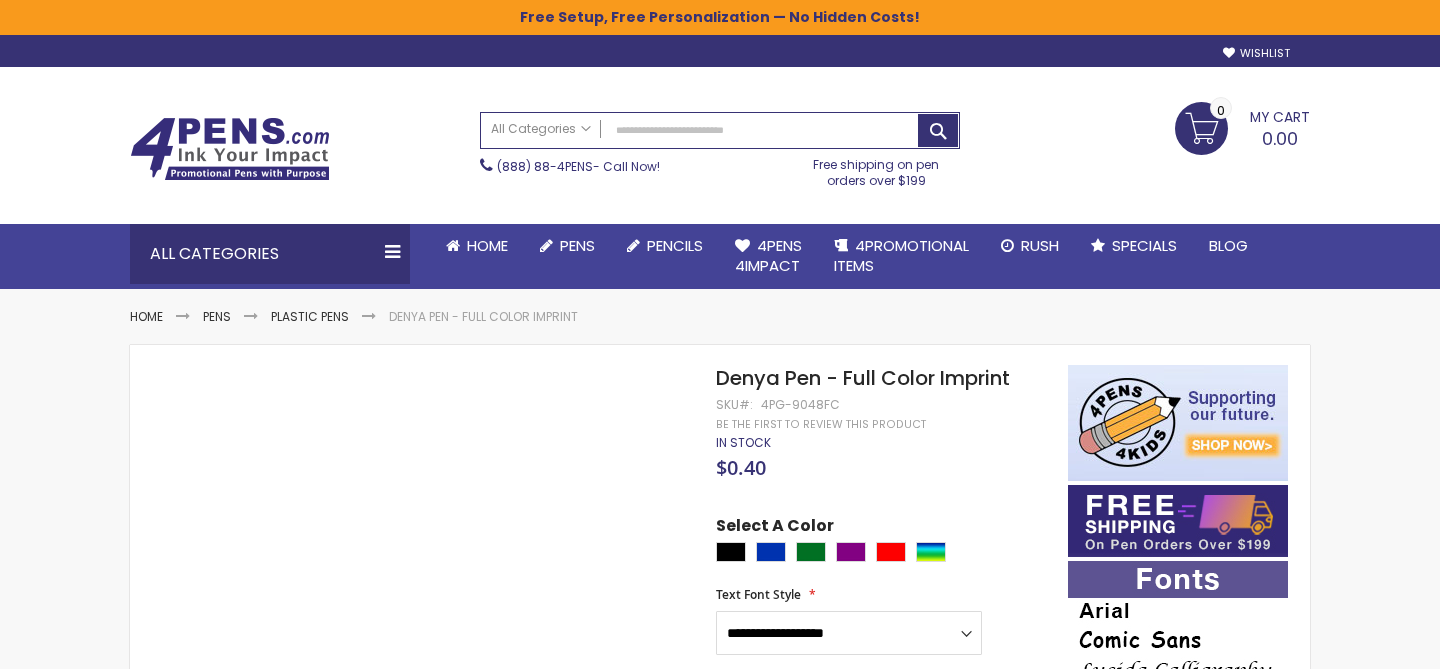 scroll, scrollTop: 0, scrollLeft: 0, axis: both 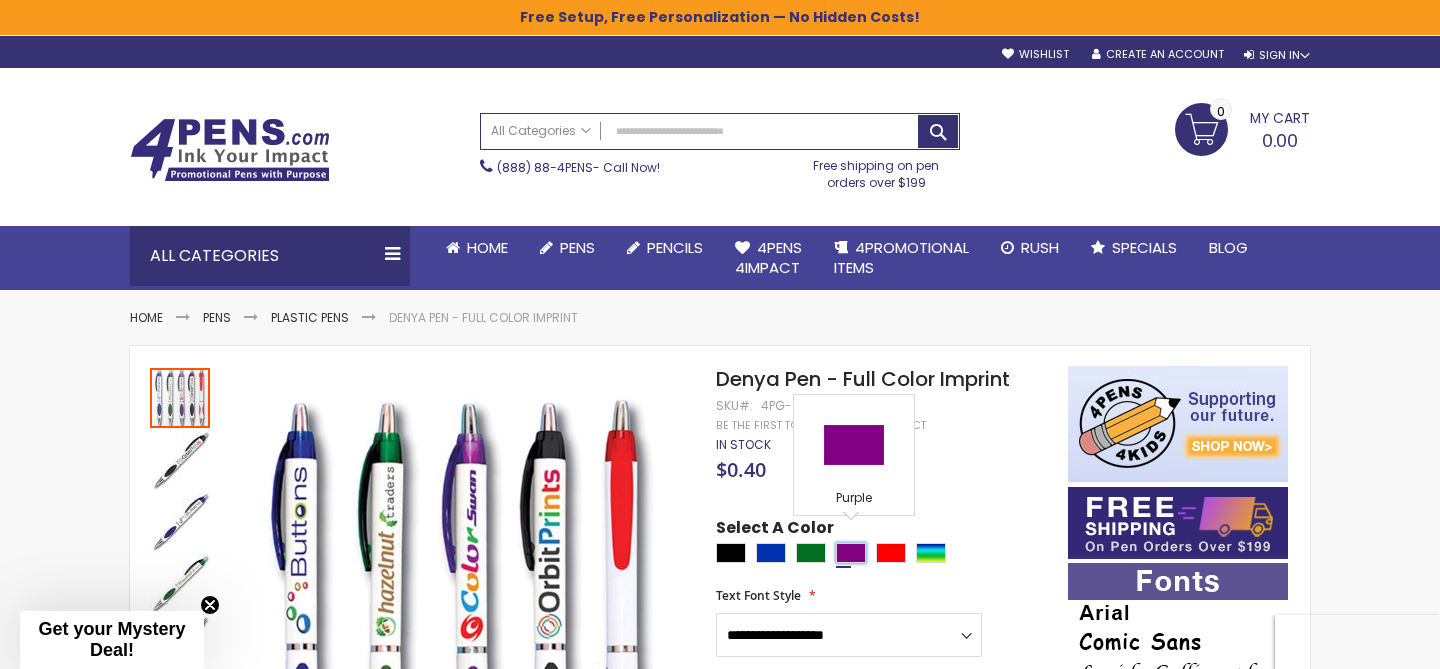 click at bounding box center [851, 553] 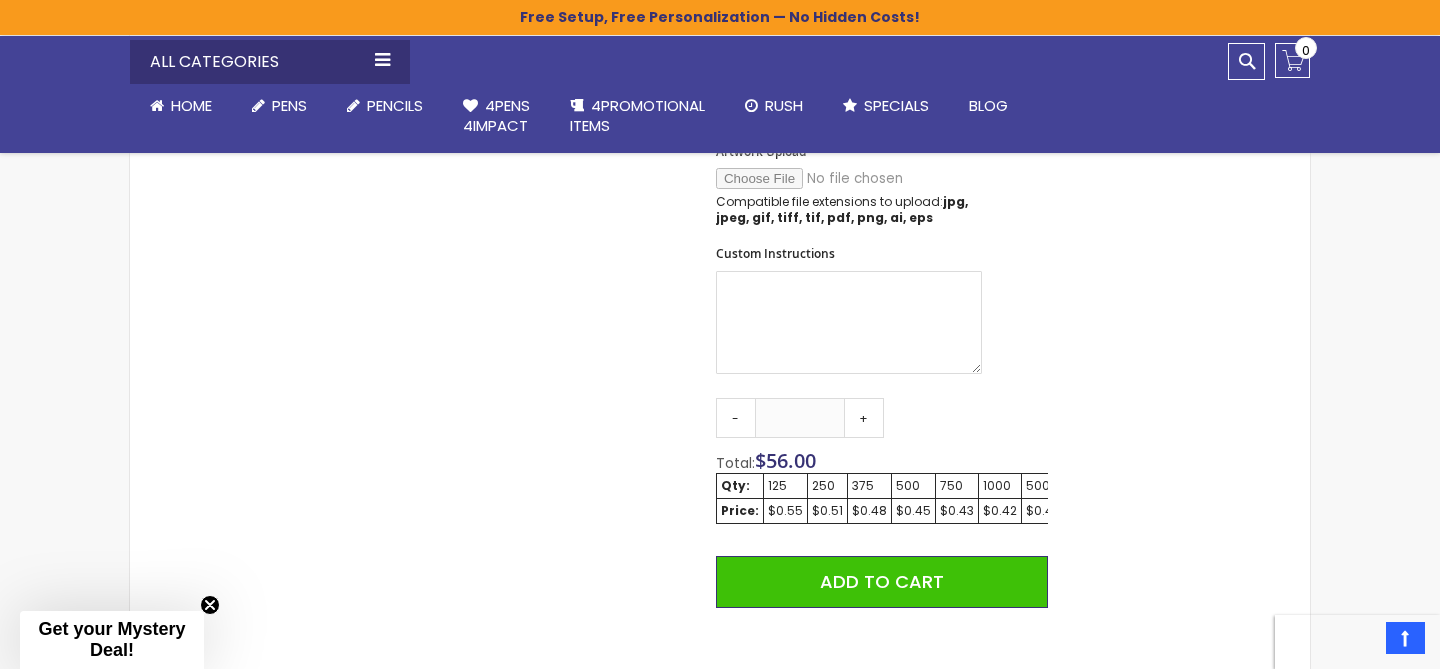 scroll, scrollTop: 941, scrollLeft: 0, axis: vertical 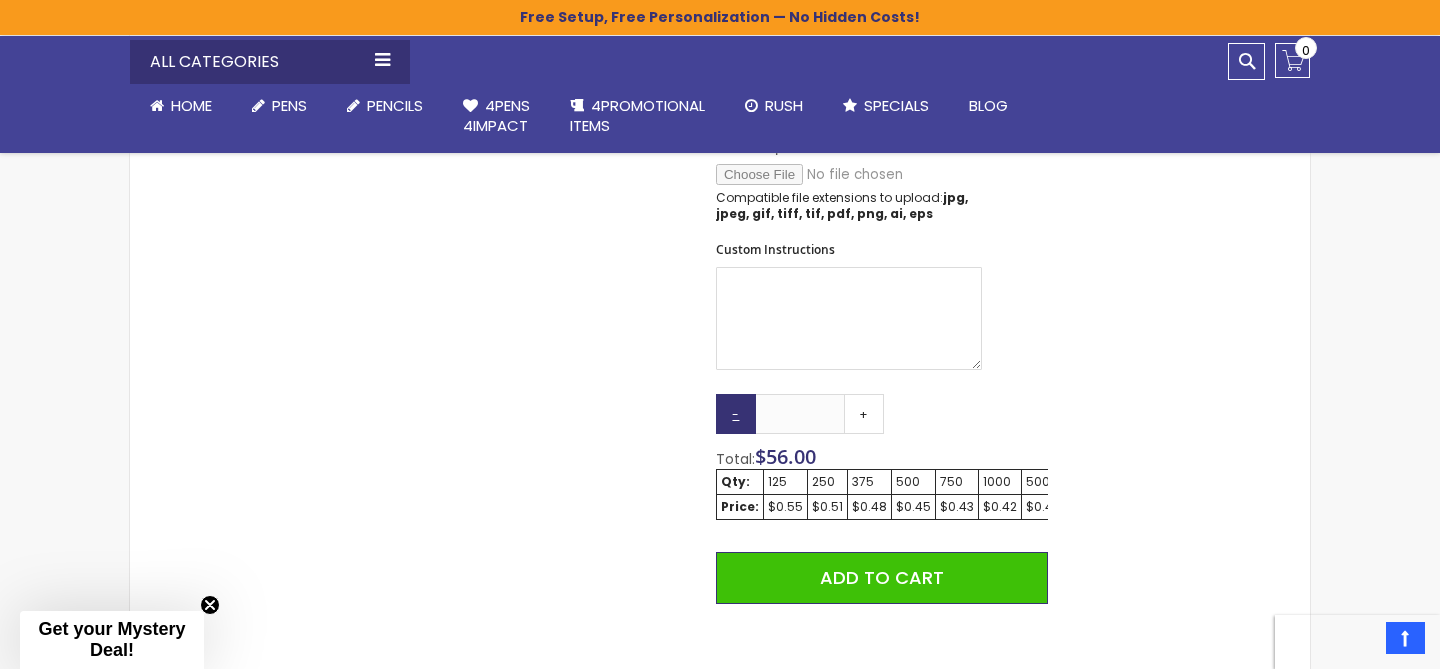 click on "-" at bounding box center [736, 414] 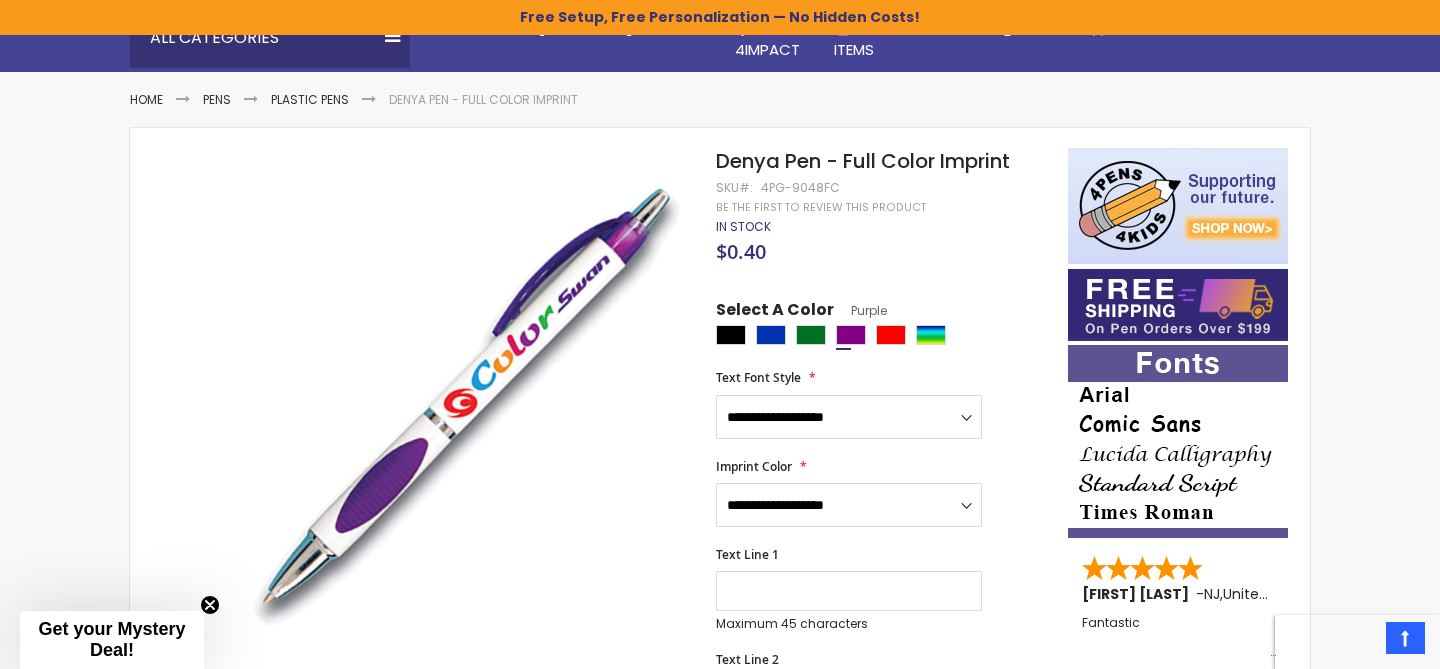 scroll, scrollTop: 198, scrollLeft: 0, axis: vertical 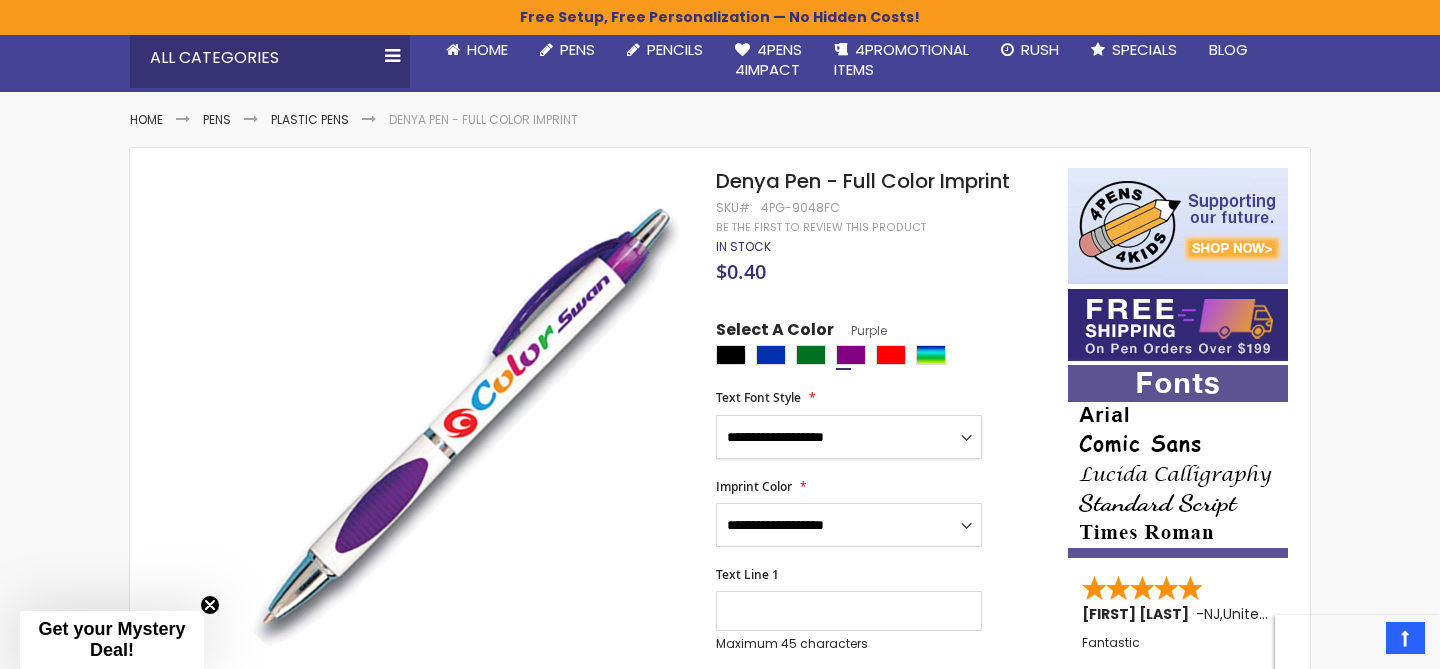 click on "**********" at bounding box center (849, 437) 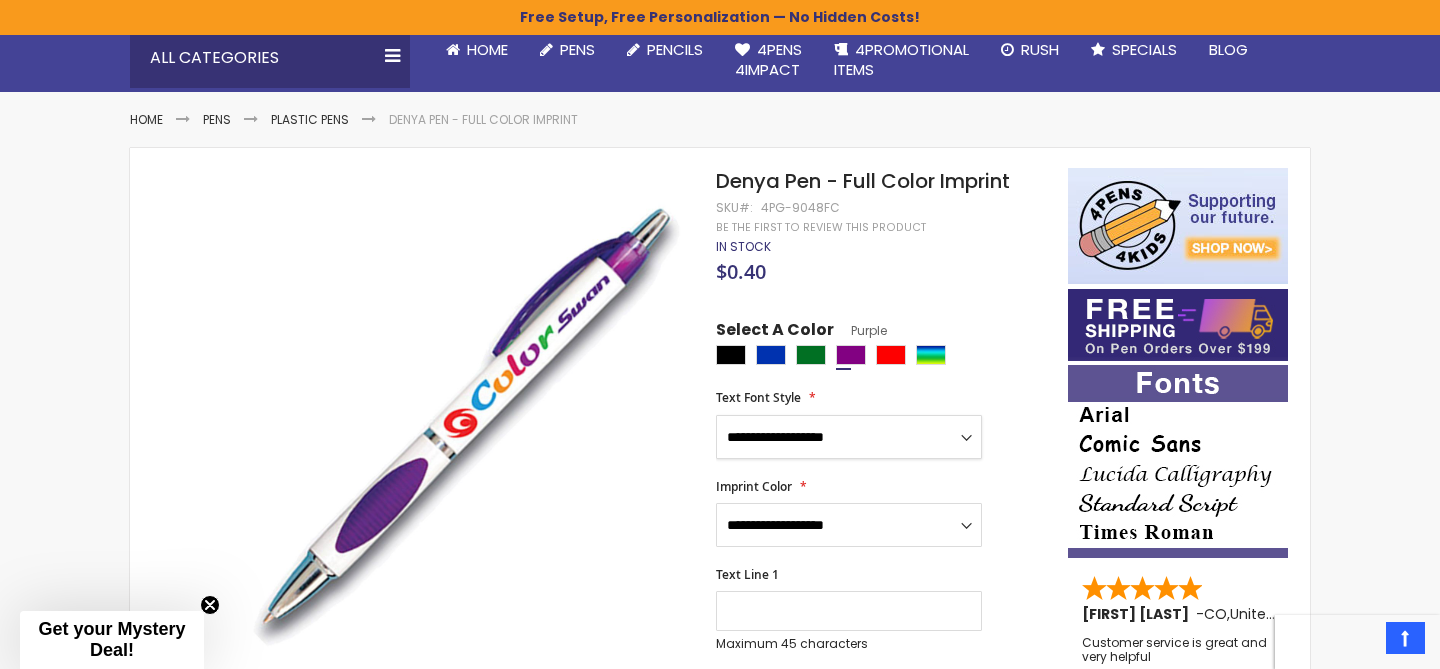 select on "****" 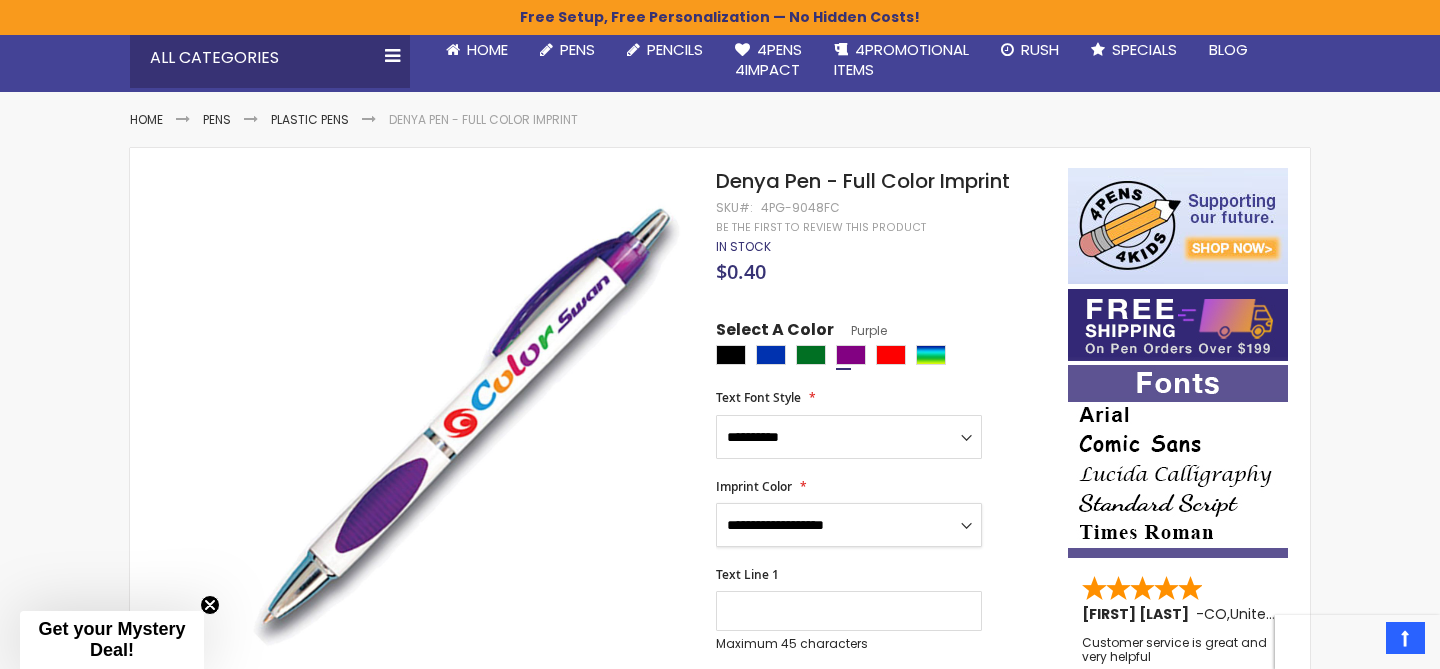 click on "**********" at bounding box center [849, 525] 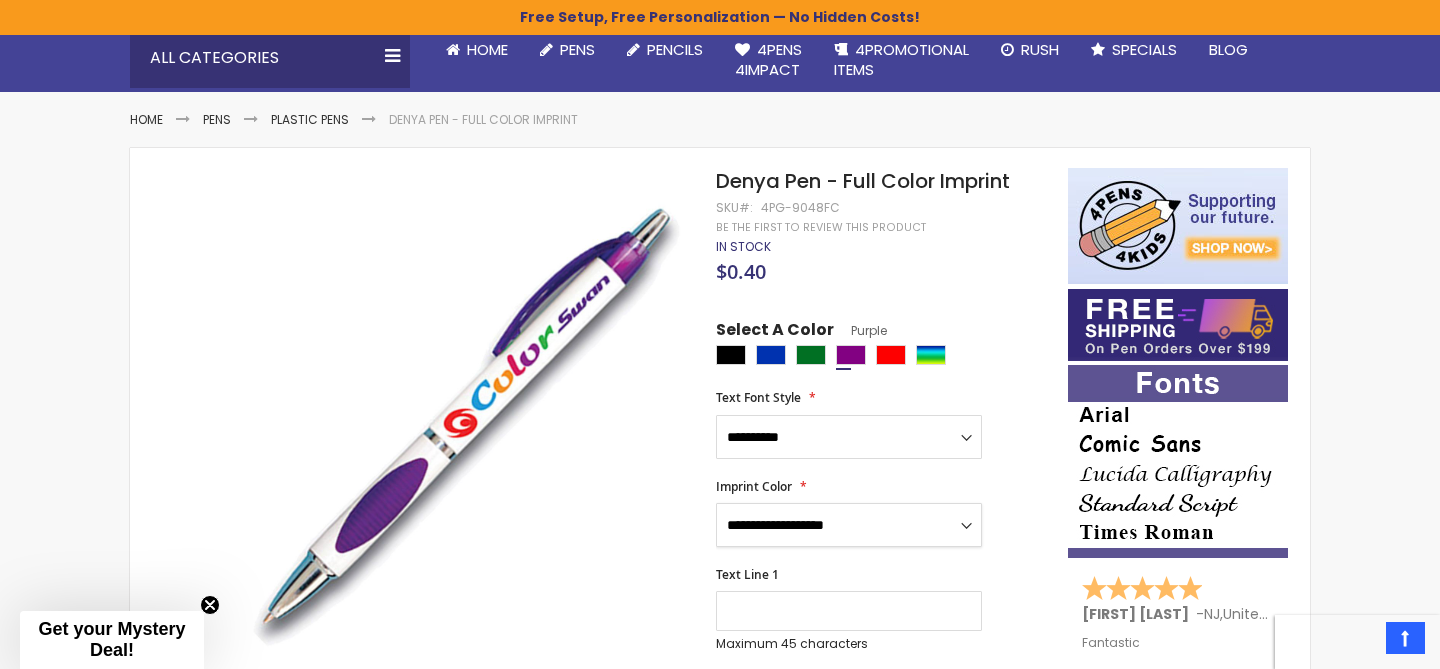 select on "****" 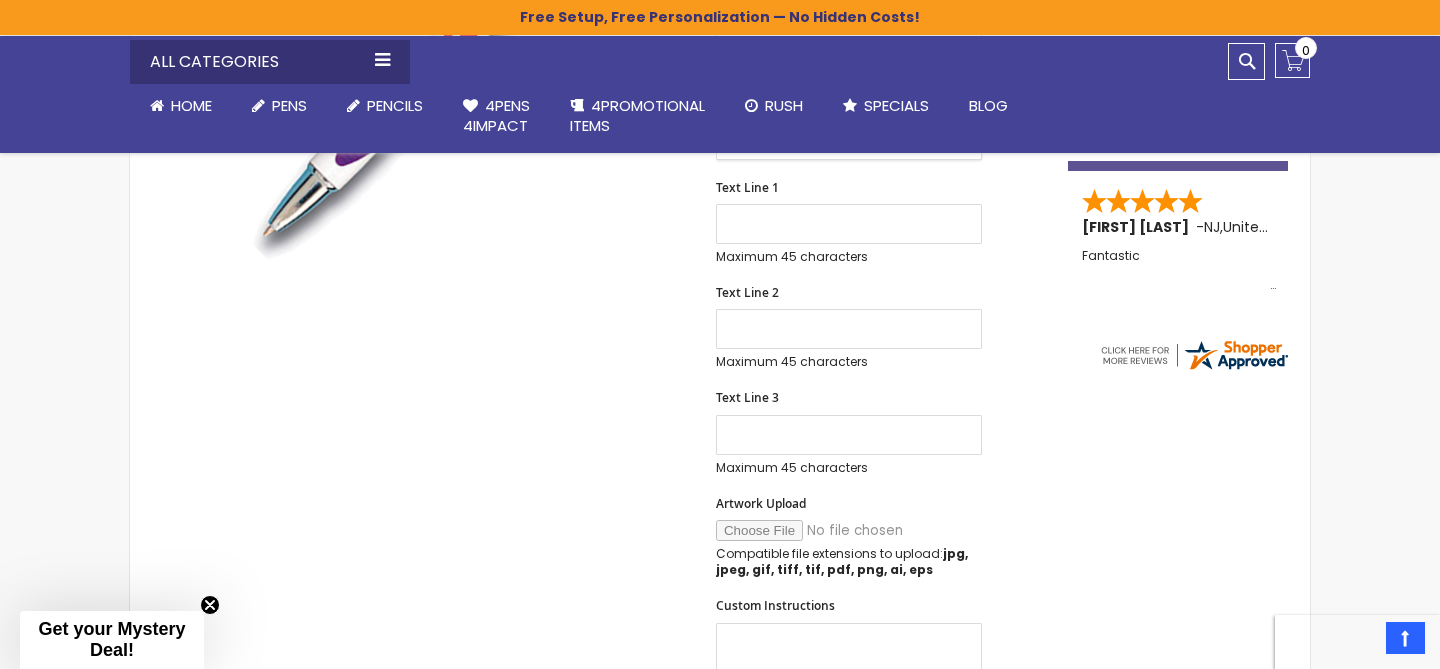 scroll, scrollTop: 612, scrollLeft: 0, axis: vertical 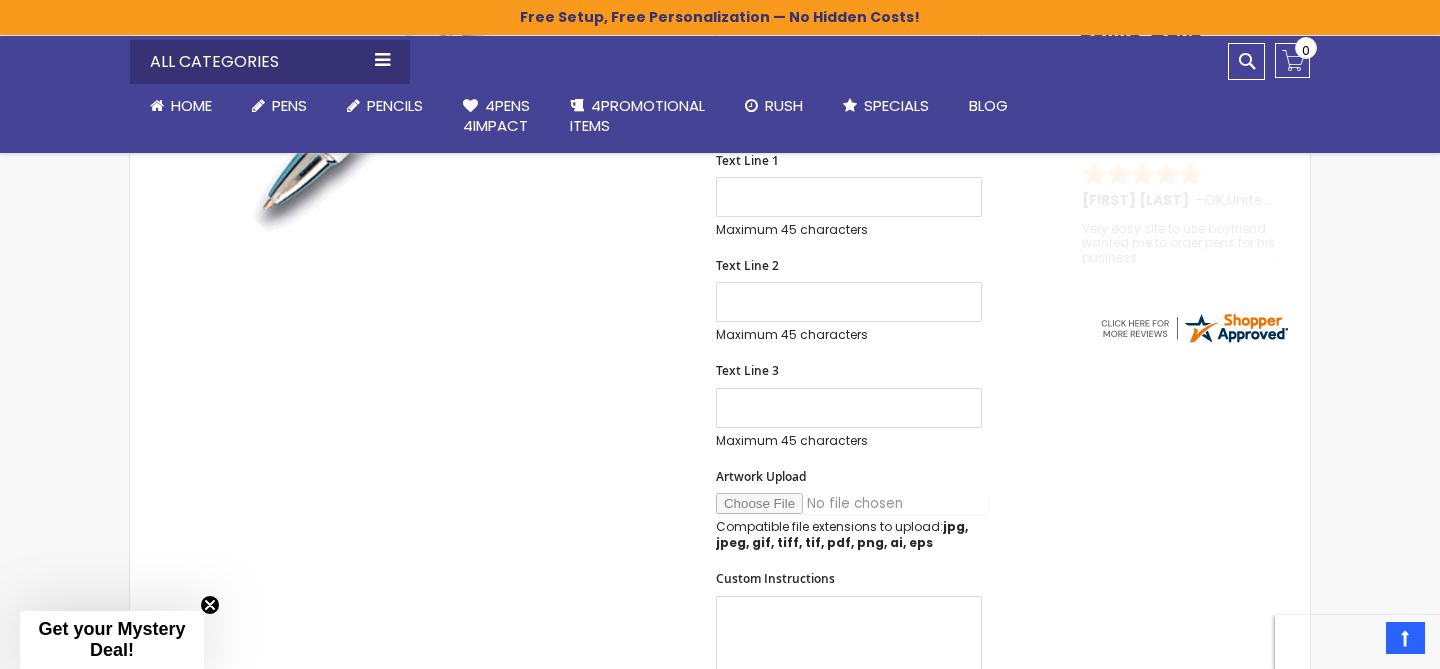 click on "Artwork Upload" at bounding box center (852, 503) 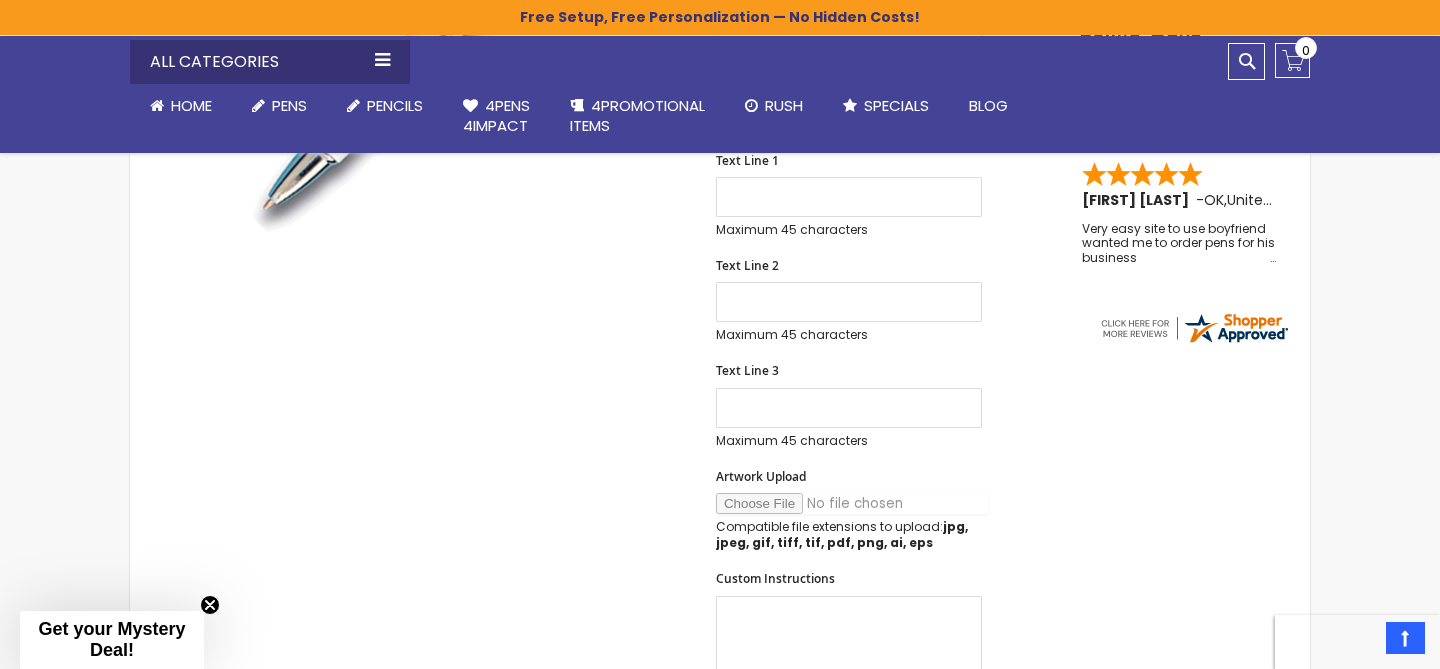 type on "**********" 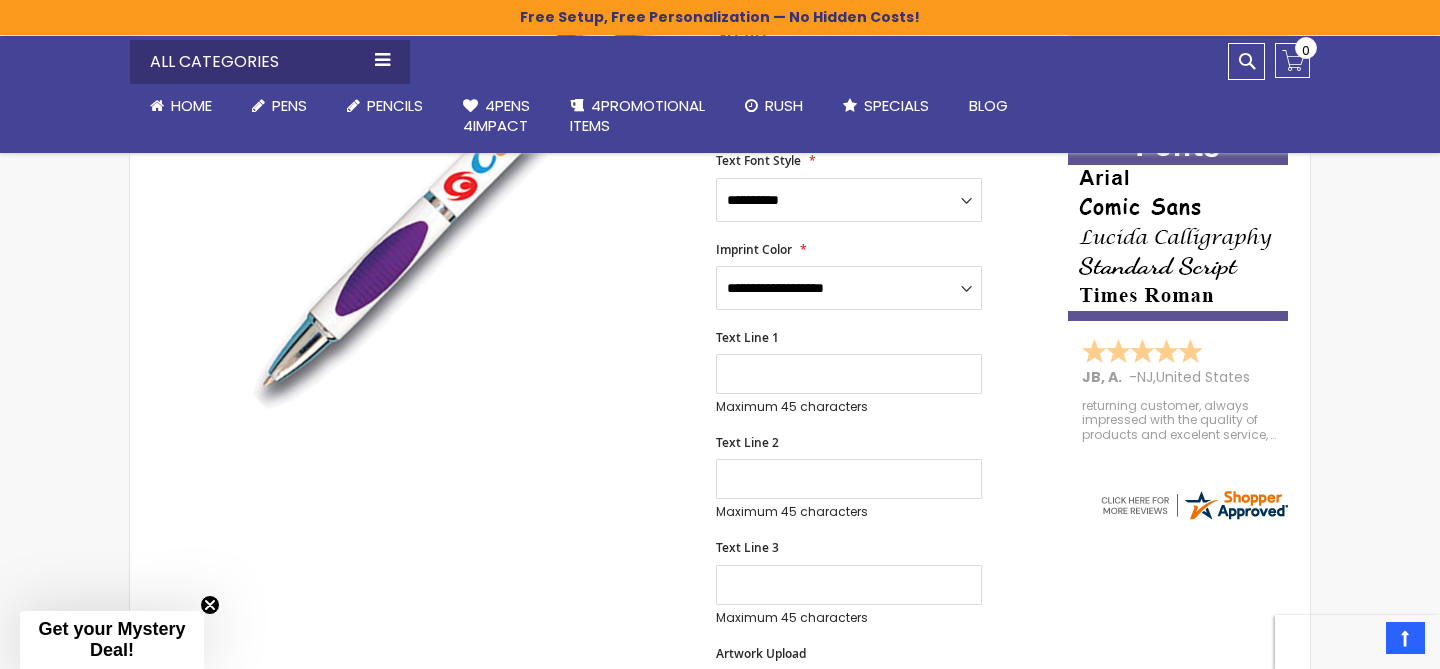 scroll, scrollTop: 436, scrollLeft: 0, axis: vertical 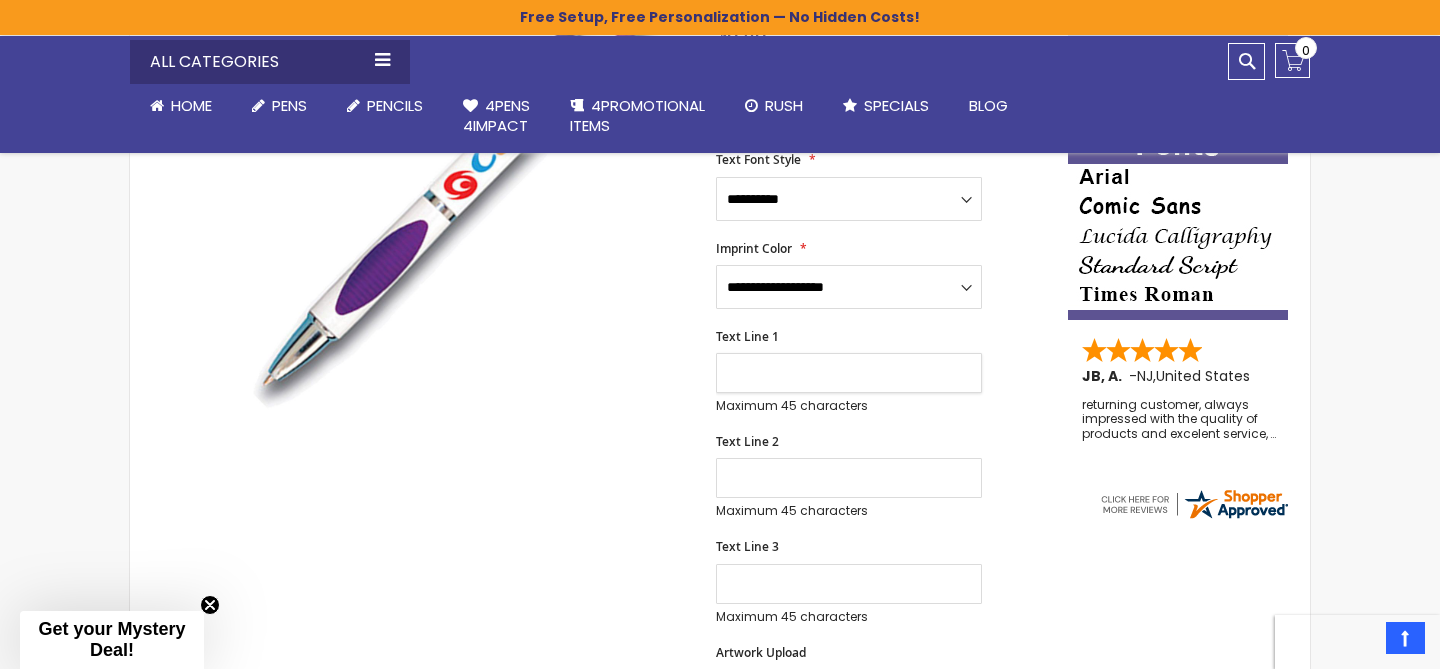 click on "Text Line 1" at bounding box center [849, 373] 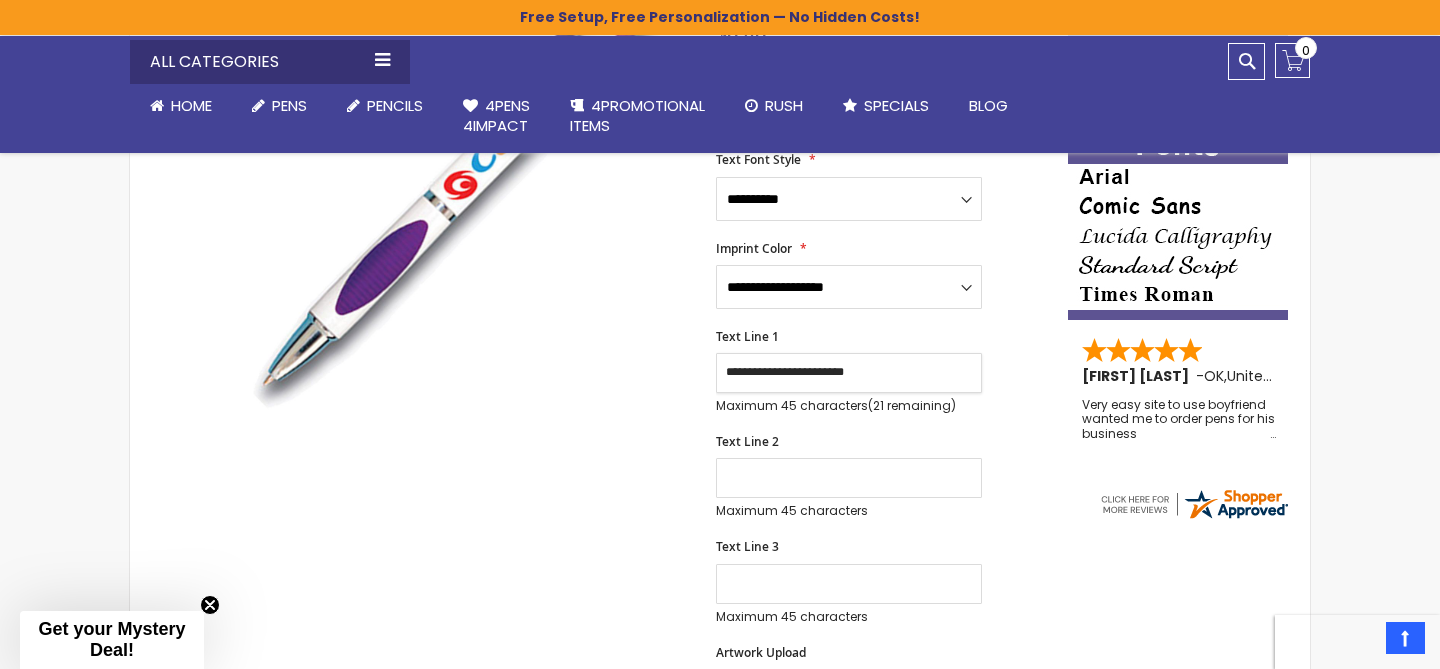 type on "**********" 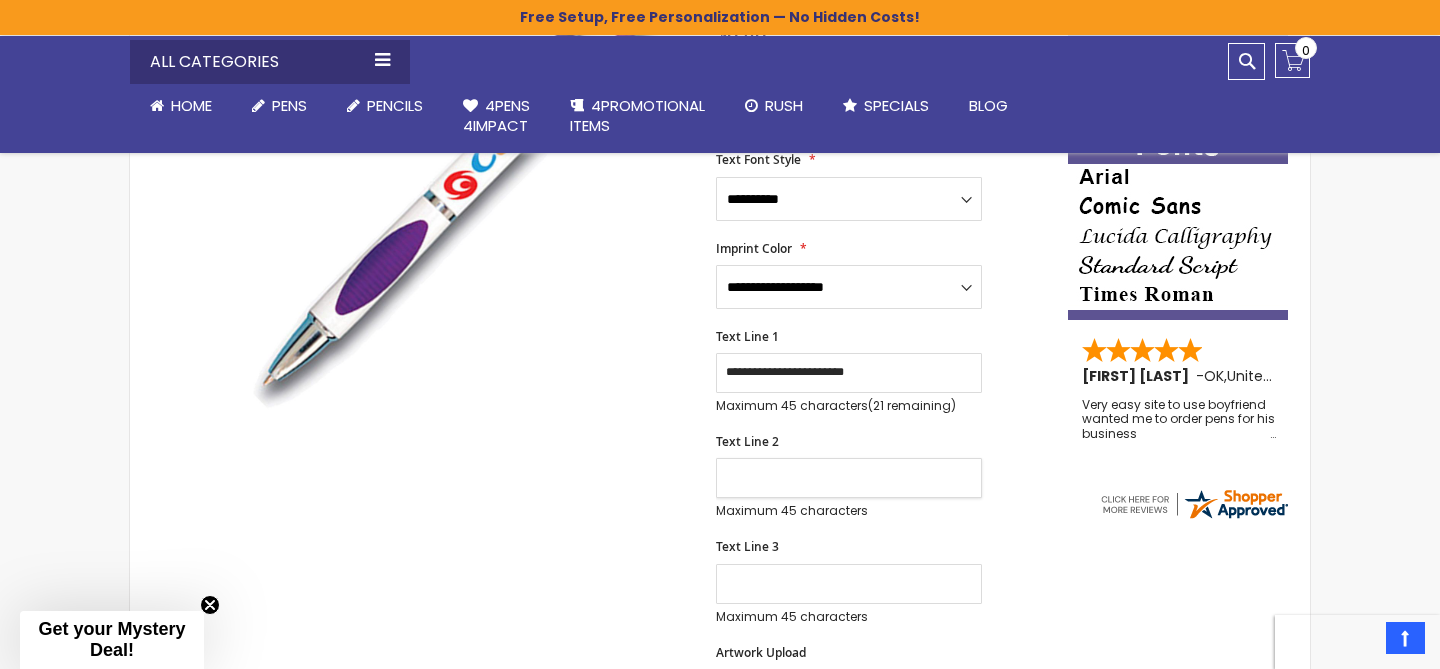 click on "Text Line 2" at bounding box center [849, 478] 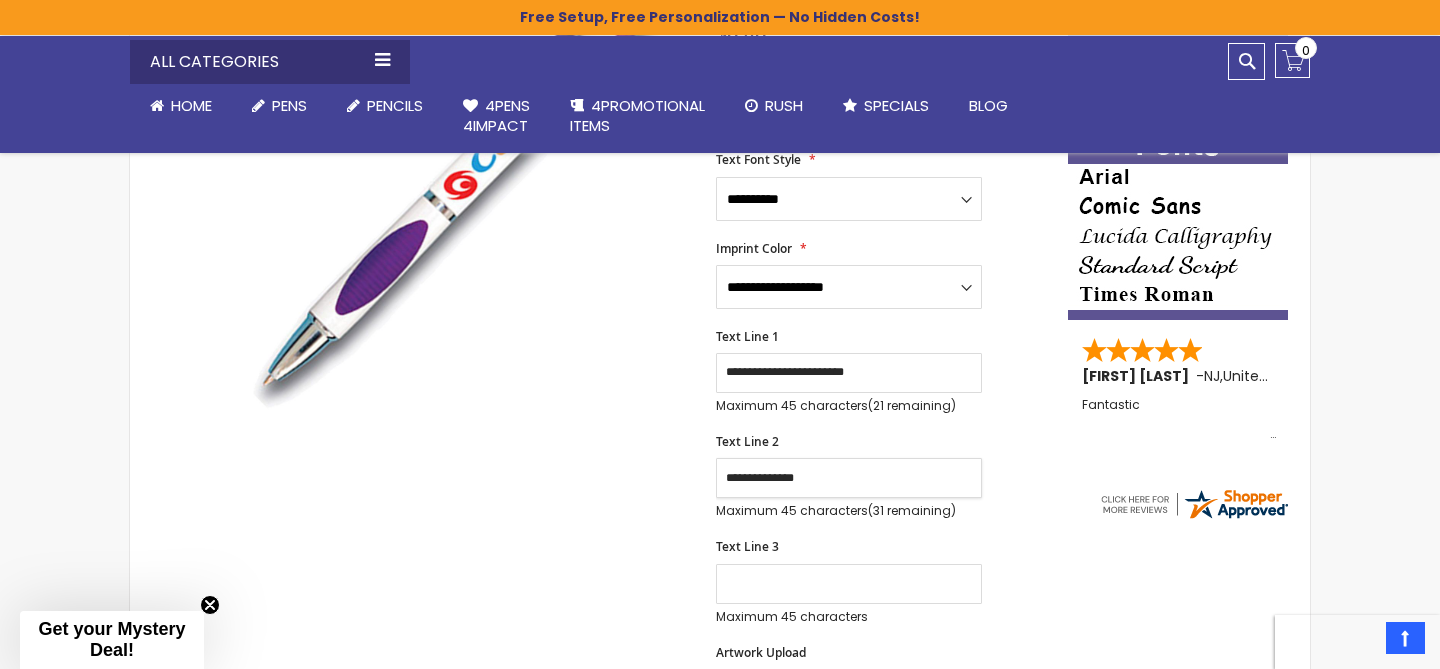 type on "**********" 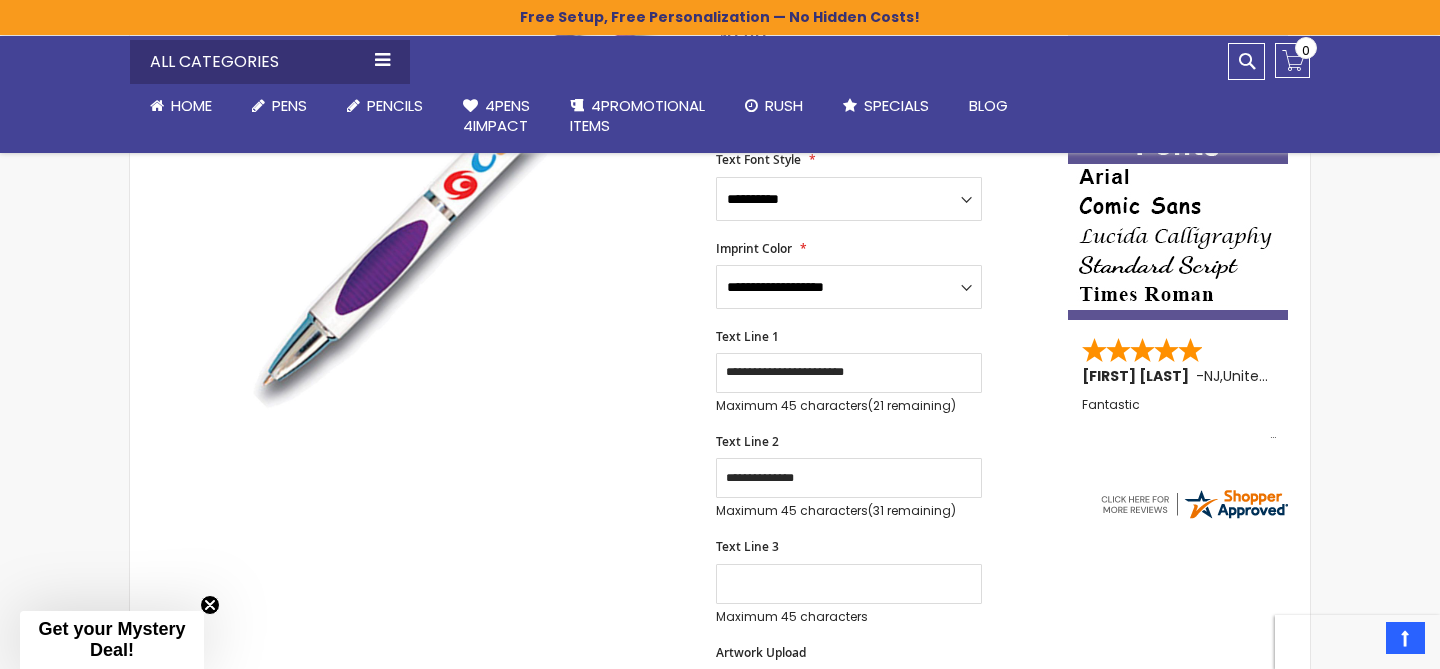 click on "**********" at bounding box center (882, 476) 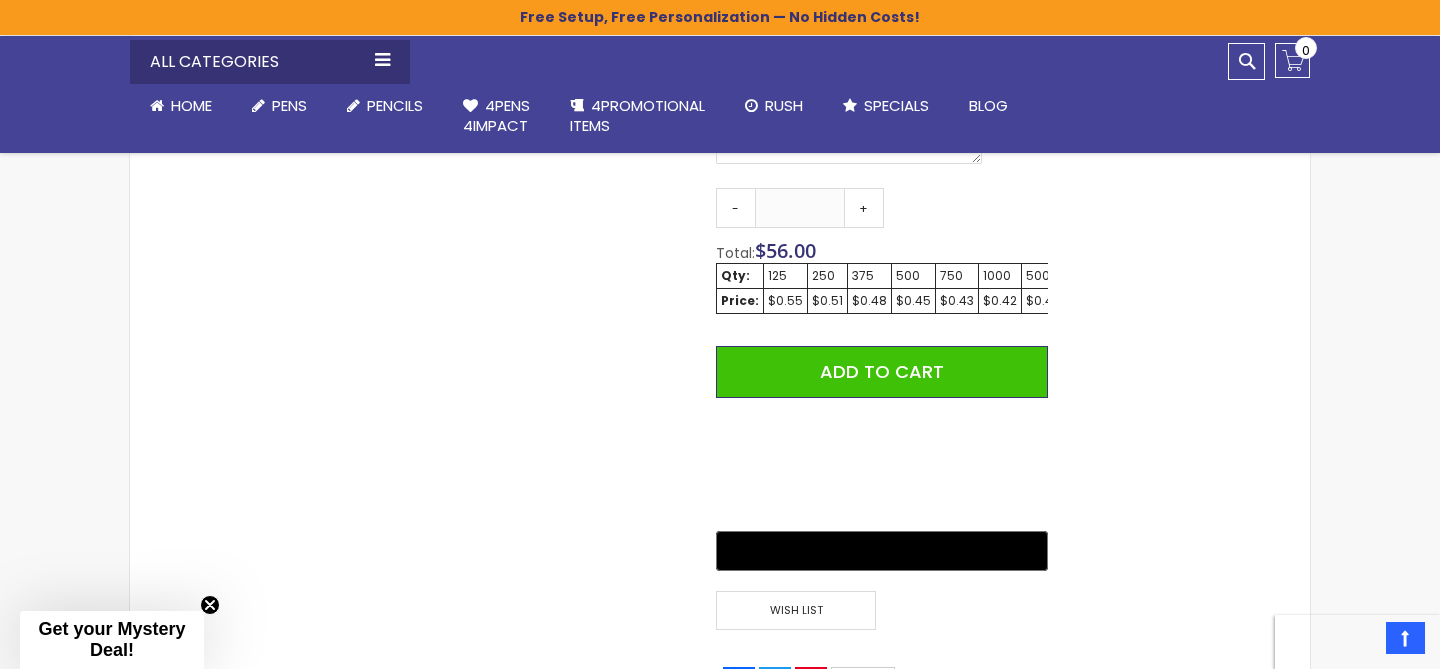 scroll, scrollTop: 1150, scrollLeft: 0, axis: vertical 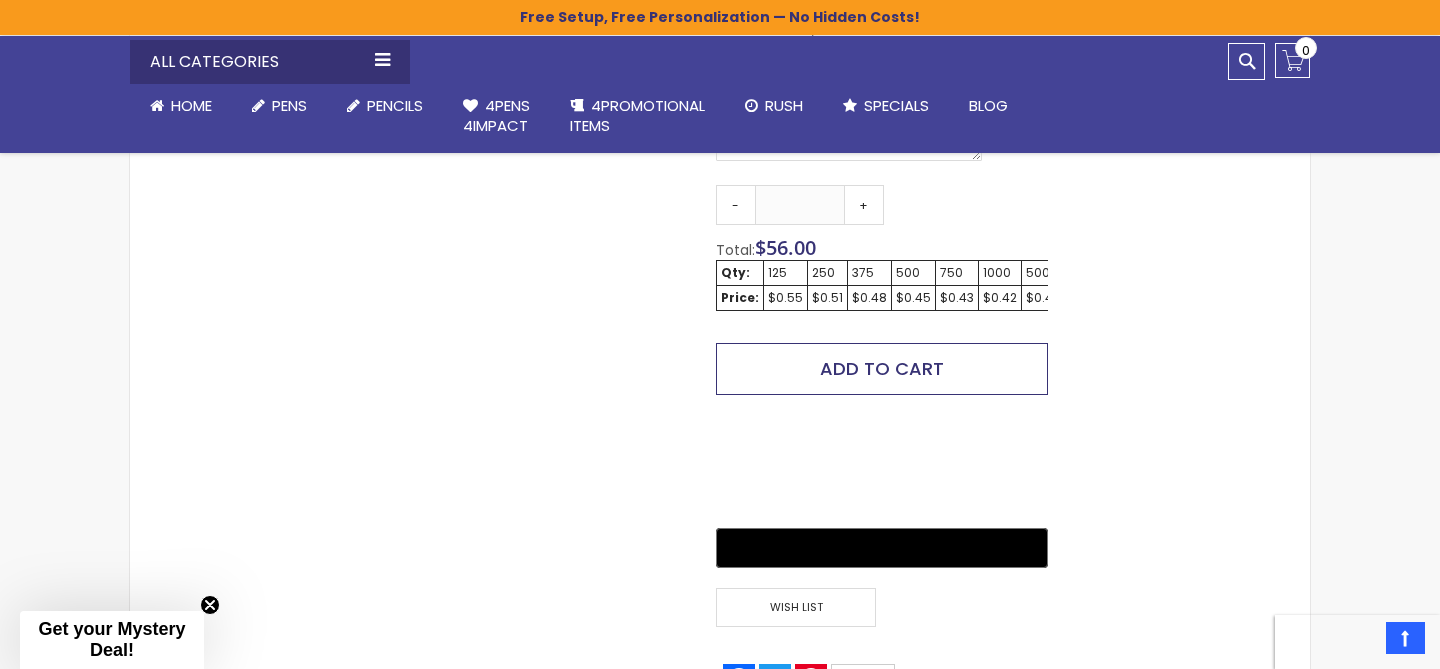 click on "Add to Cart" at bounding box center (882, 368) 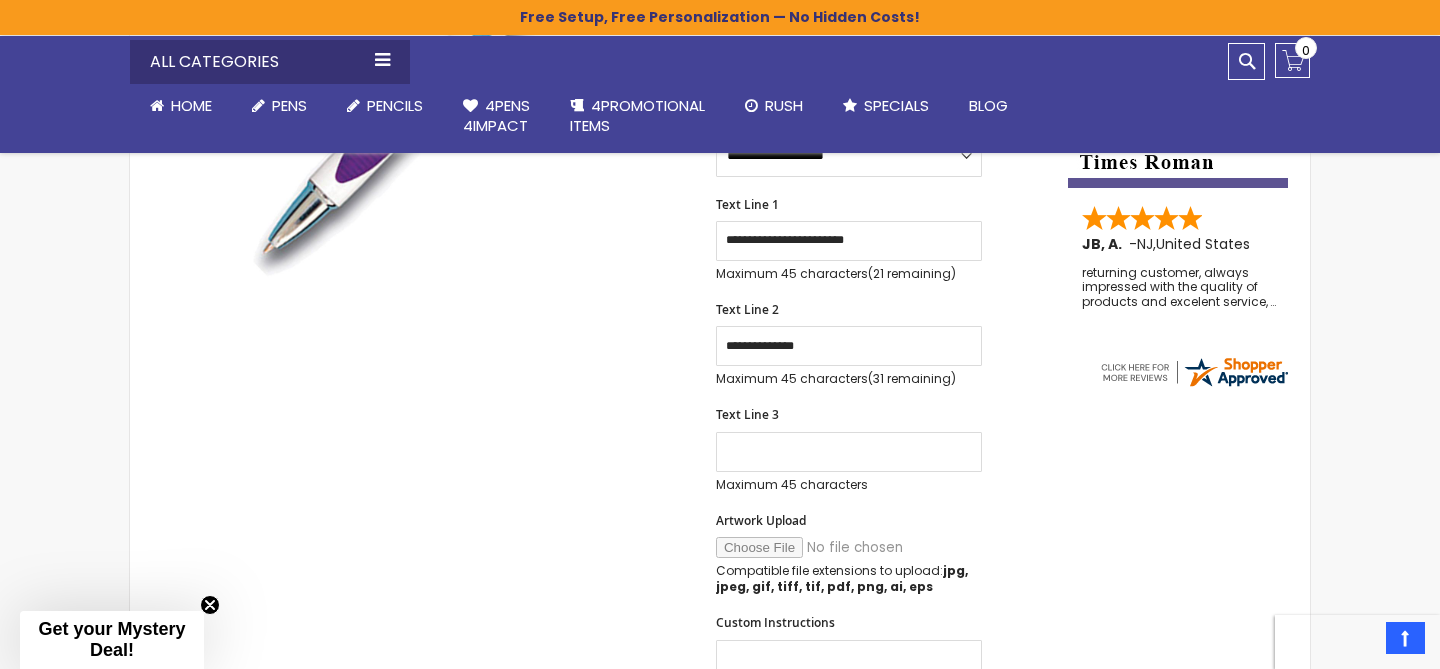 scroll, scrollTop: 483, scrollLeft: 0, axis: vertical 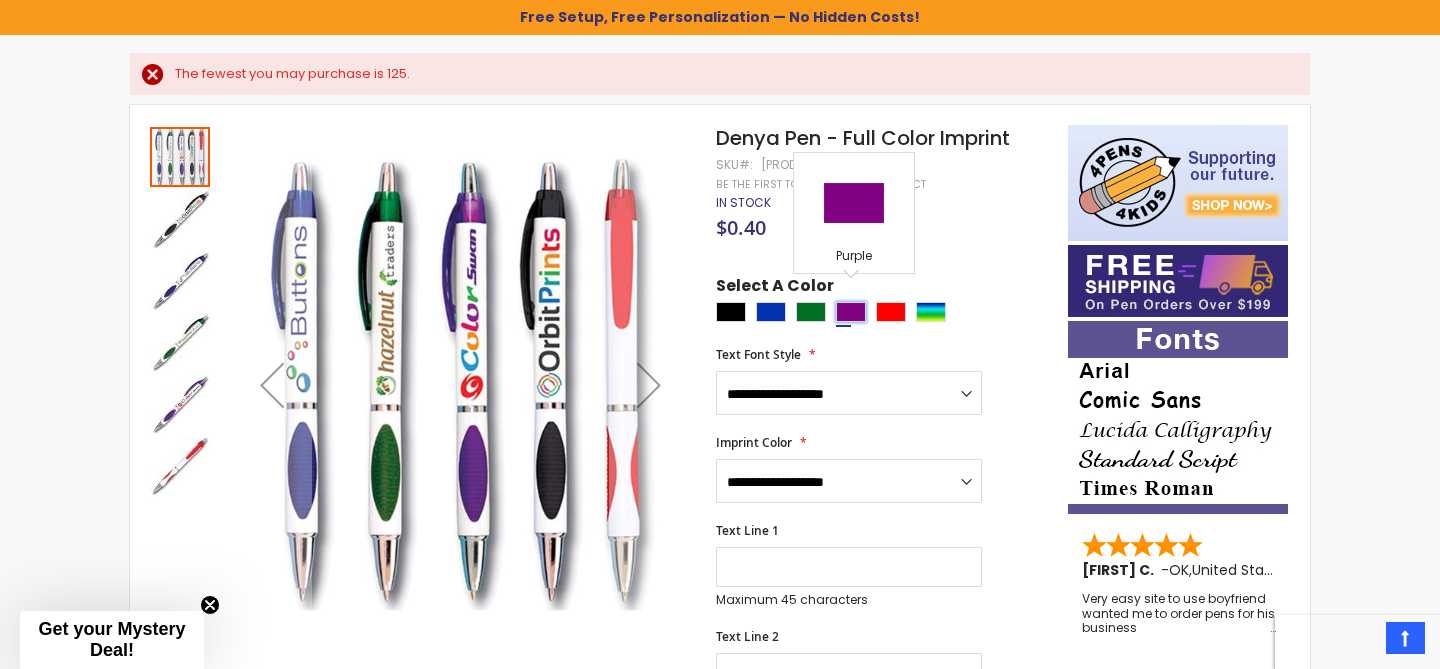 click at bounding box center [851, 312] 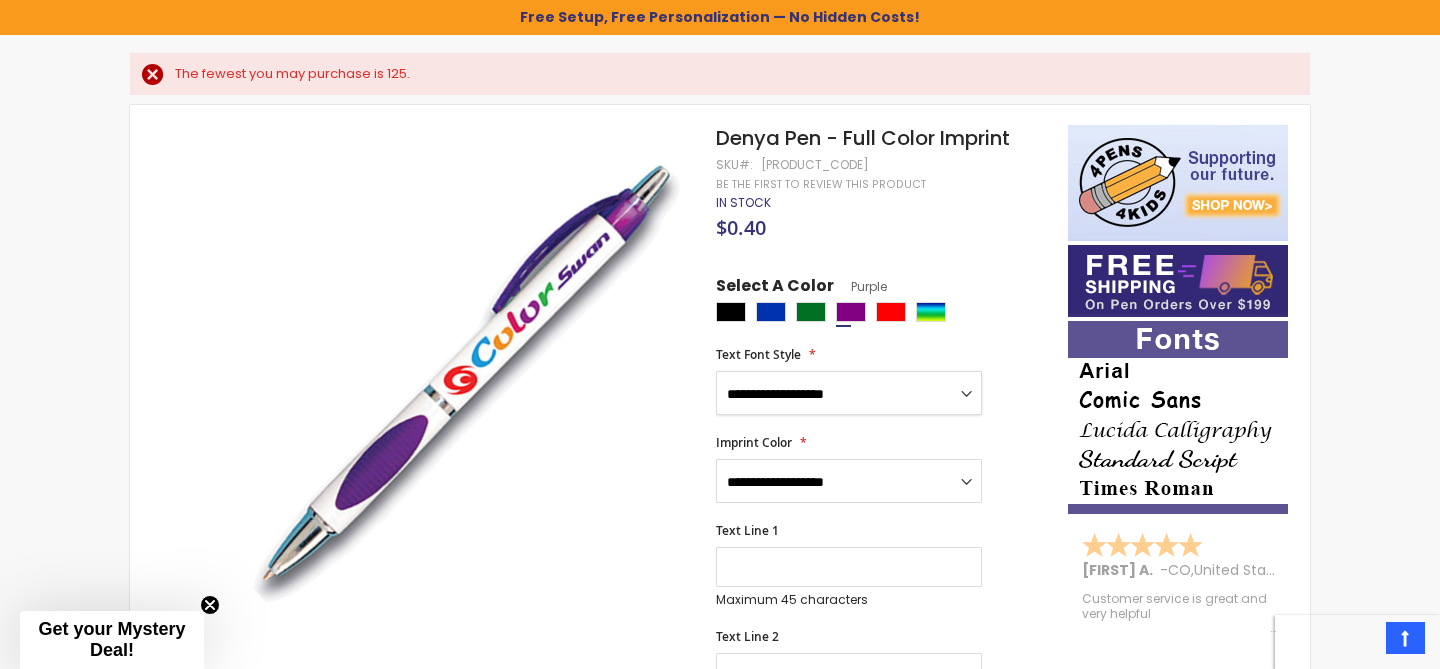 click on "**********" at bounding box center (849, 393) 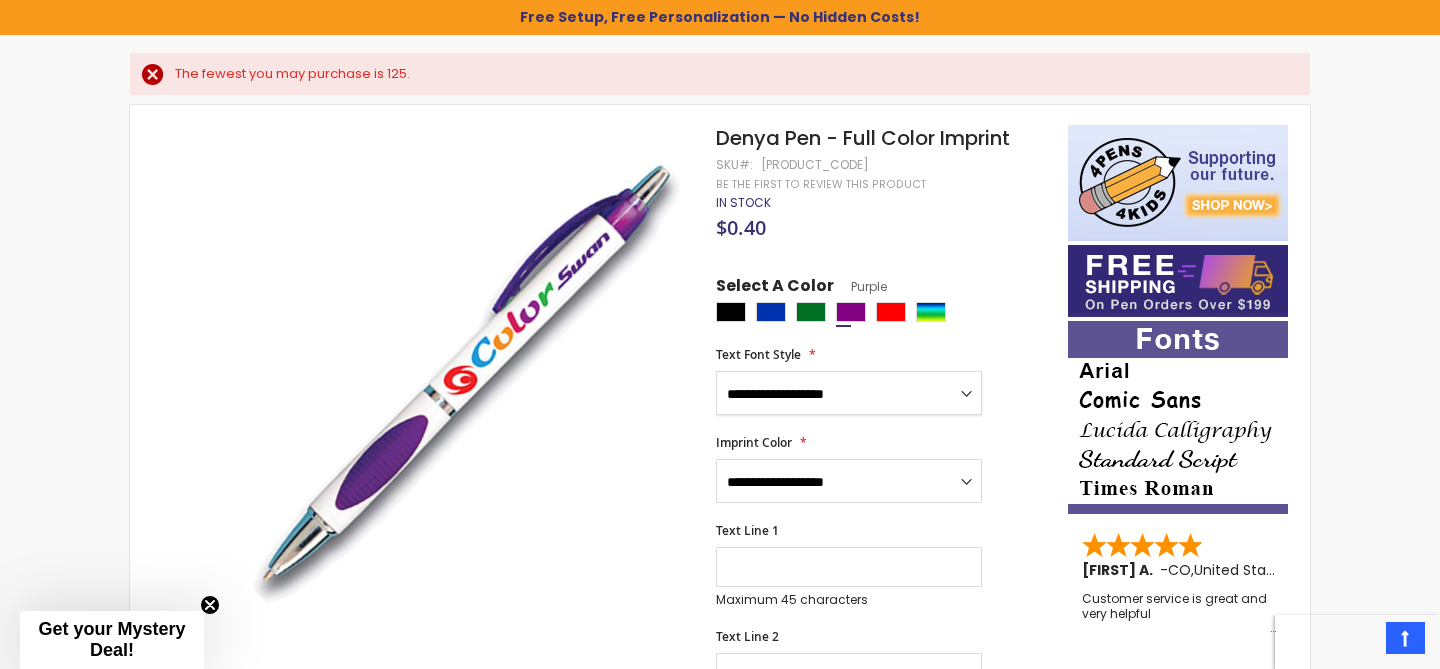 select on "****" 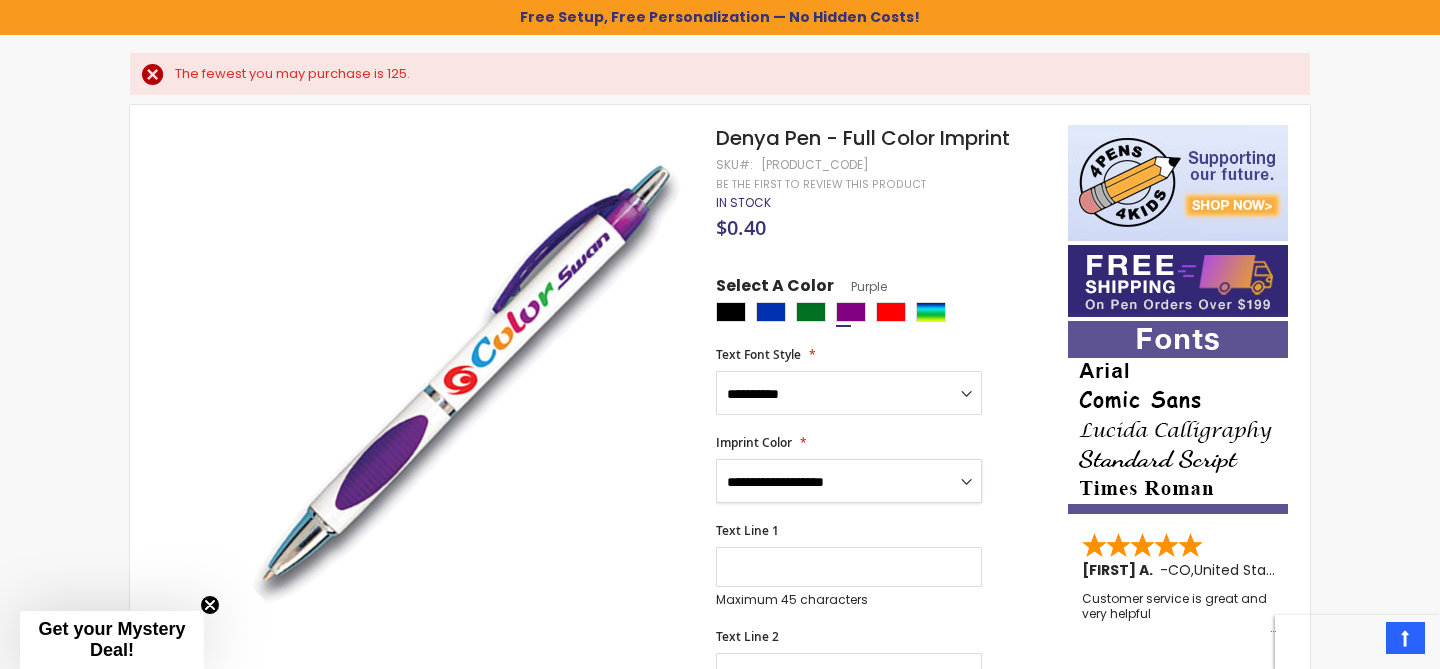 click on "**********" at bounding box center (849, 481) 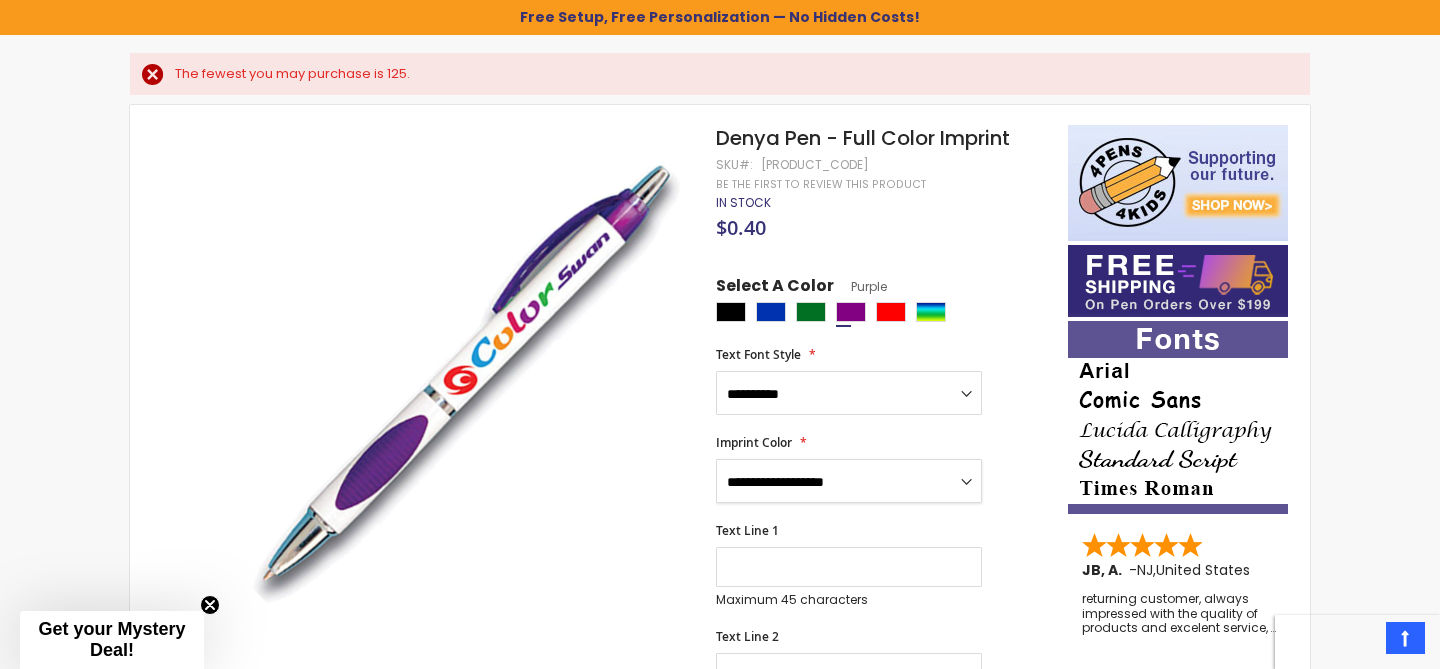 select on "****" 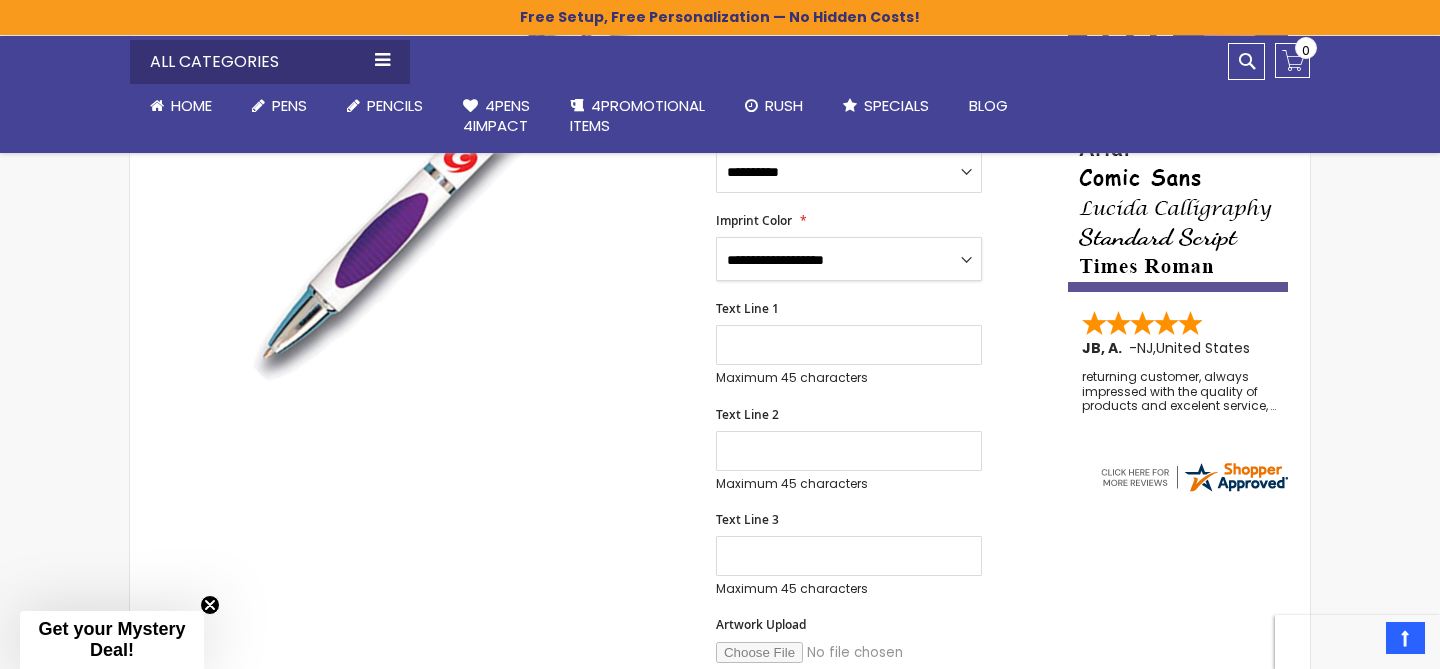 scroll, scrollTop: 517, scrollLeft: 0, axis: vertical 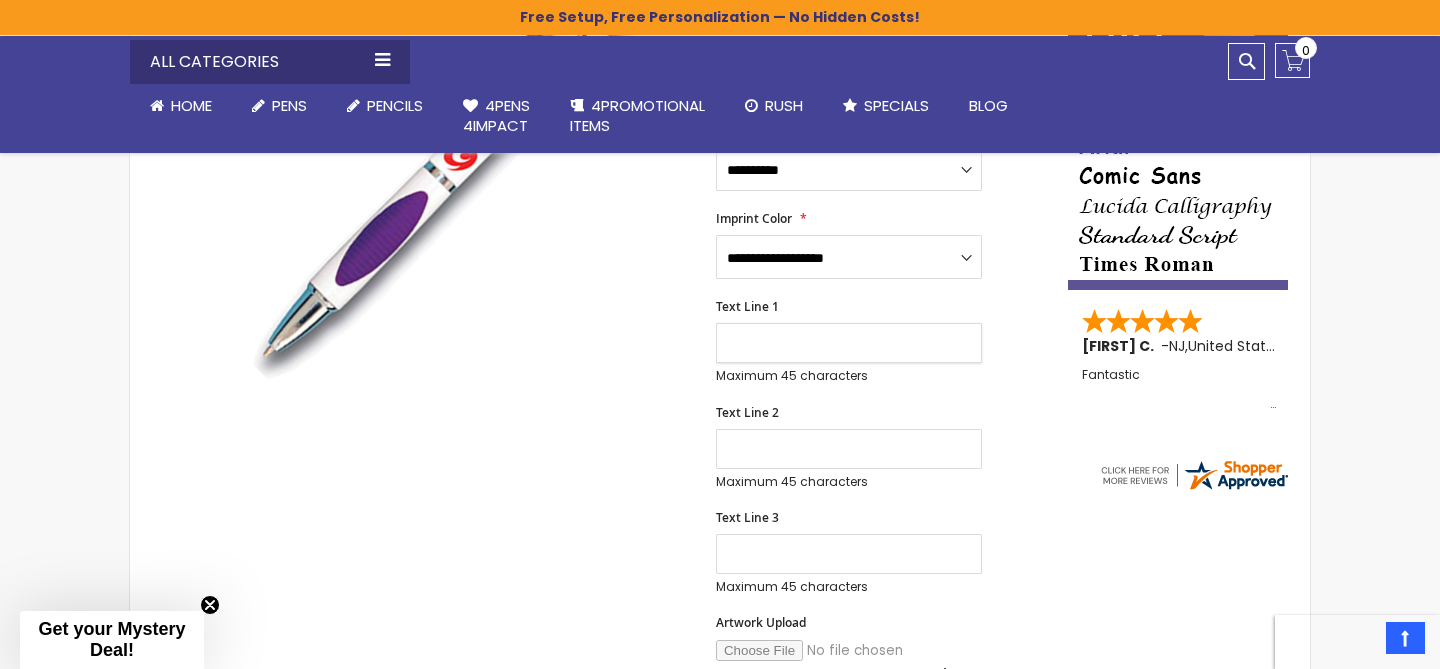 click on "Text Line 1" at bounding box center (849, 343) 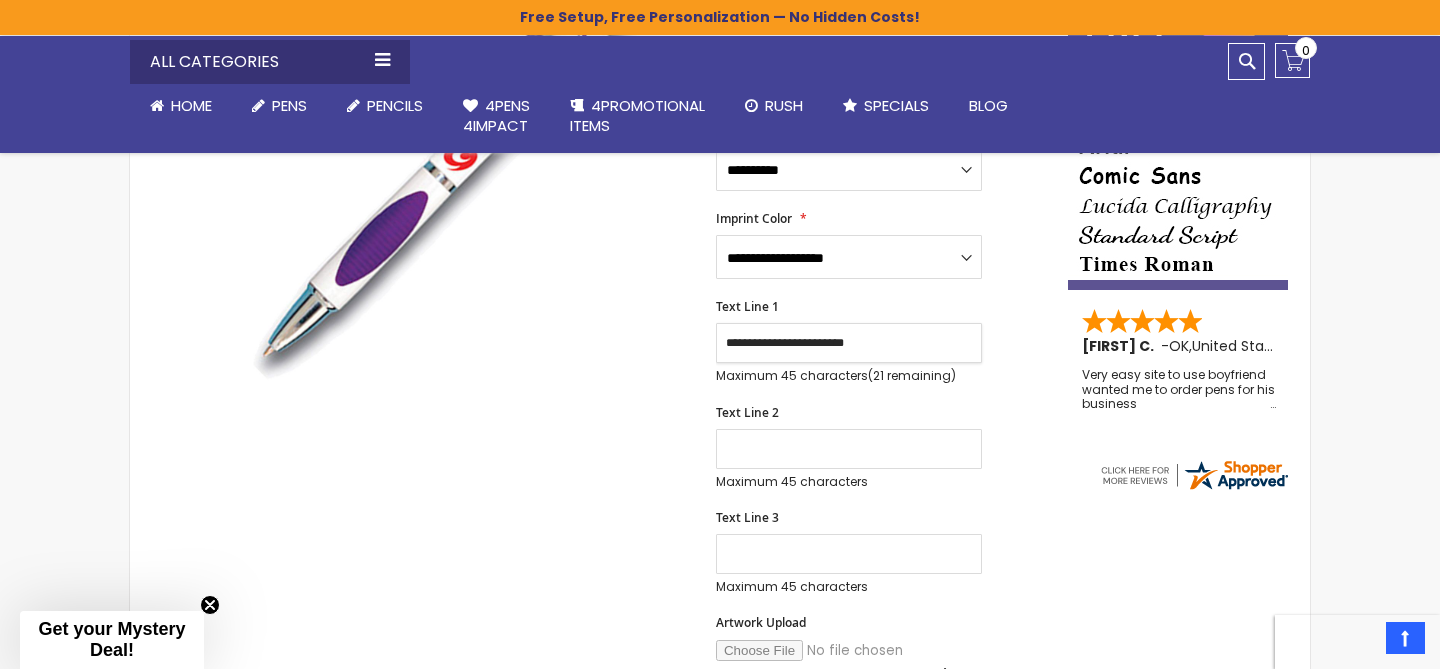 type on "**********" 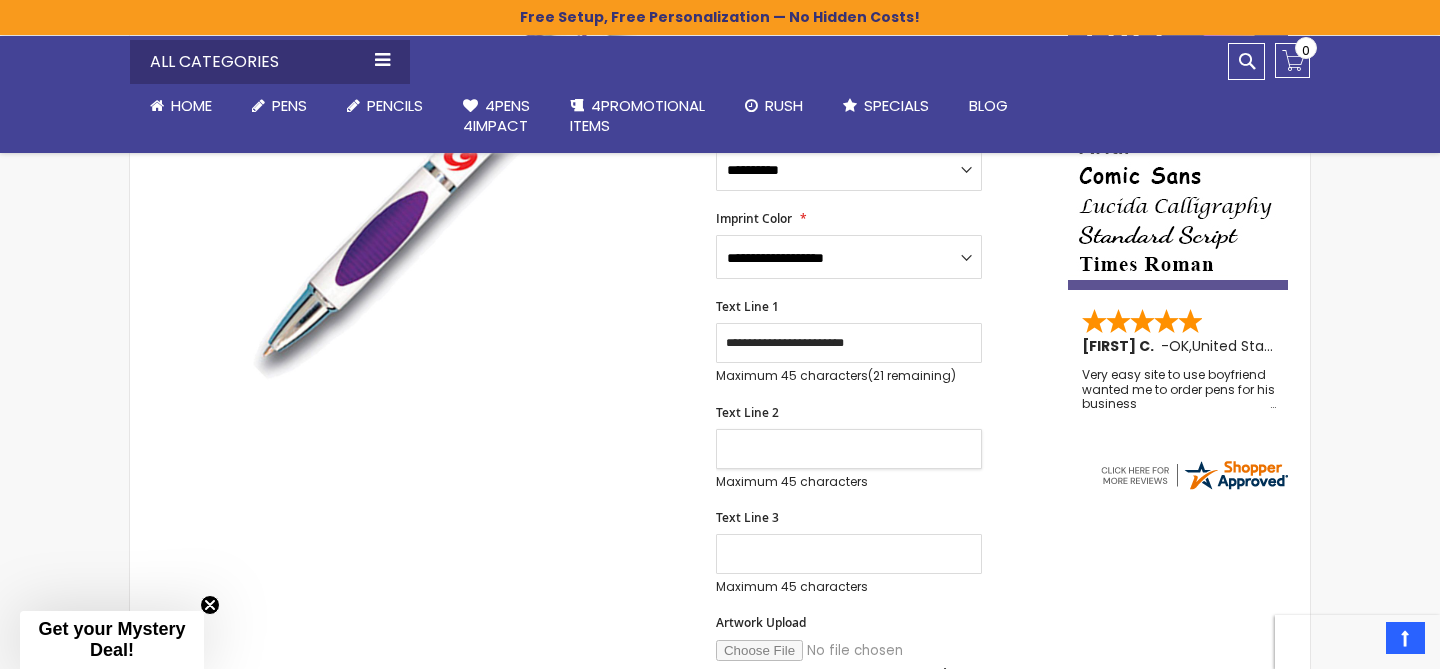 click on "Text Line 2" at bounding box center (849, 449) 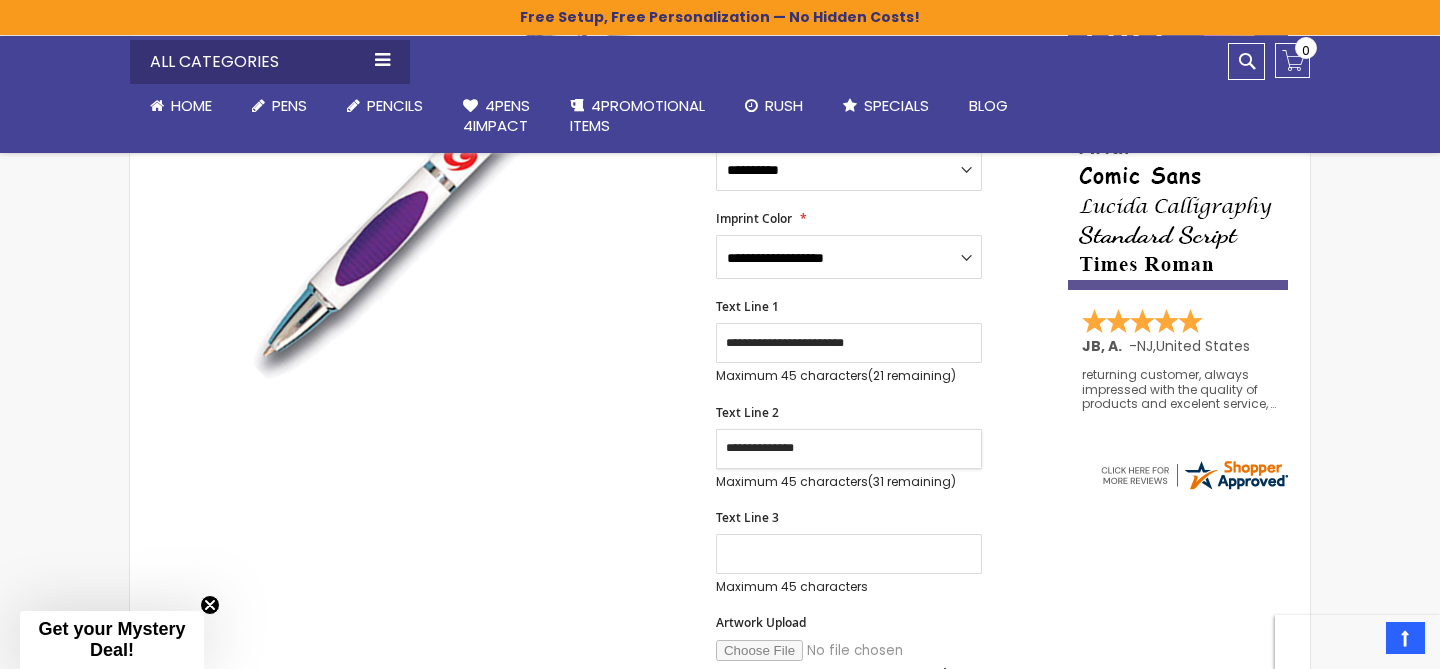 type on "**********" 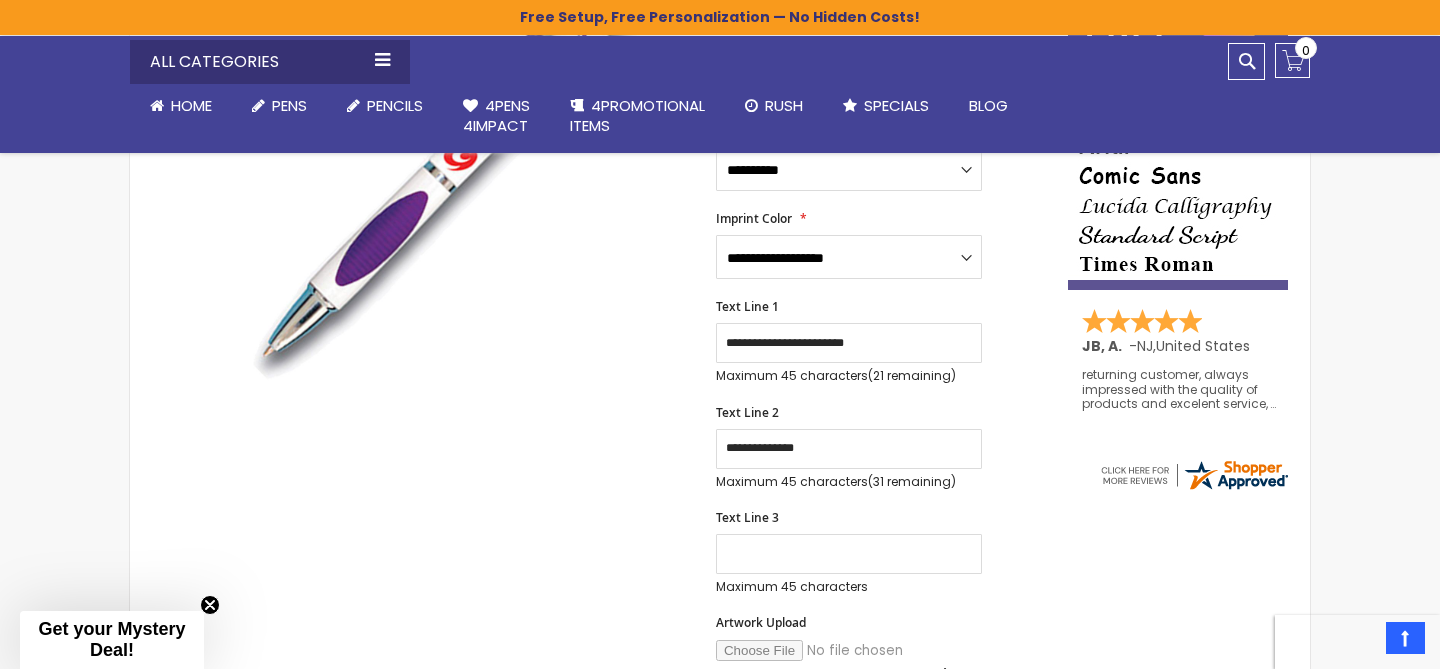 click on "Text Line 3
Maximum 45 characters                 (45 remaining)" at bounding box center [882, 552] 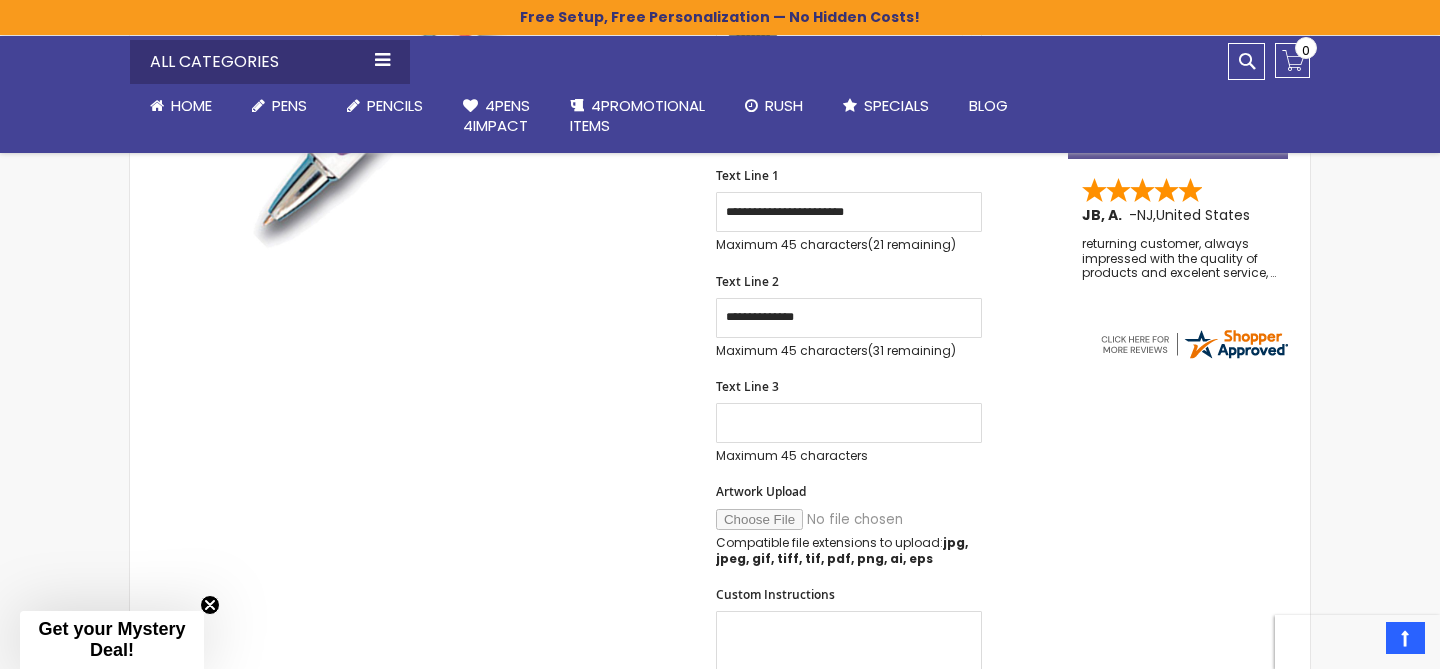 scroll, scrollTop: 650, scrollLeft: 0, axis: vertical 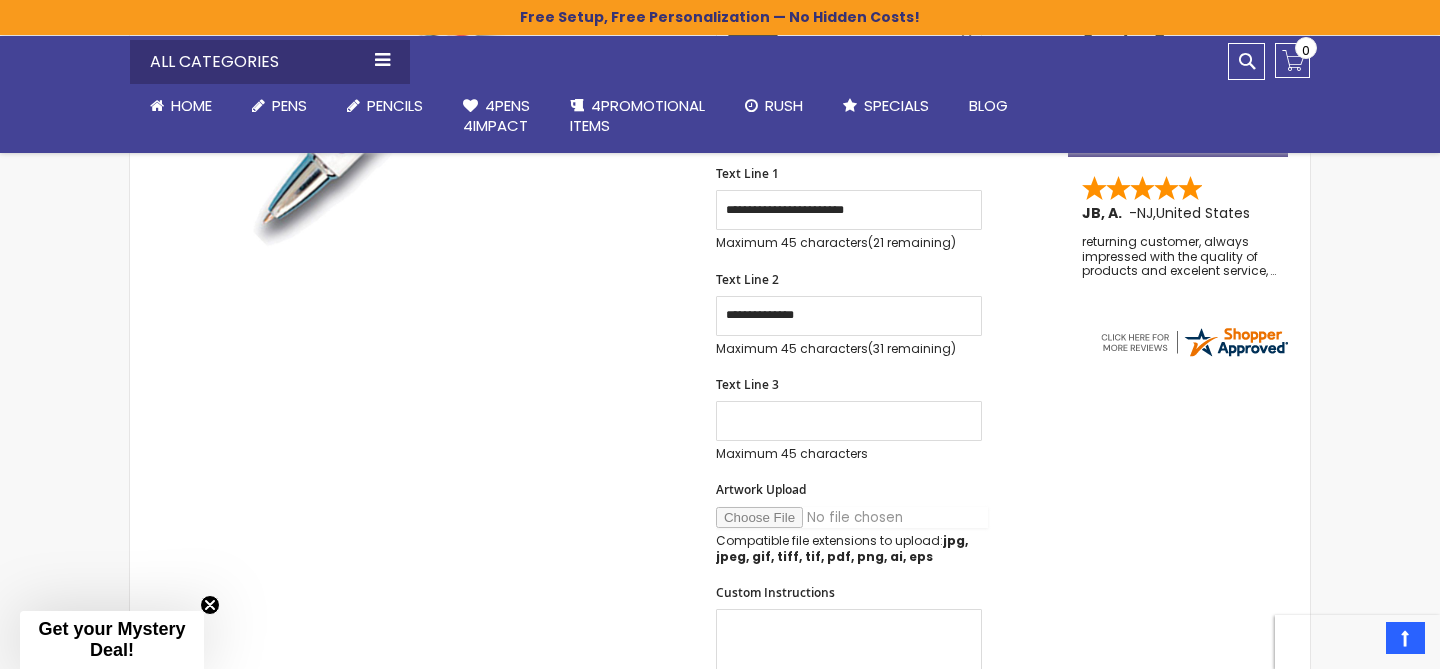 click on "Artwork Upload" at bounding box center (852, 517) 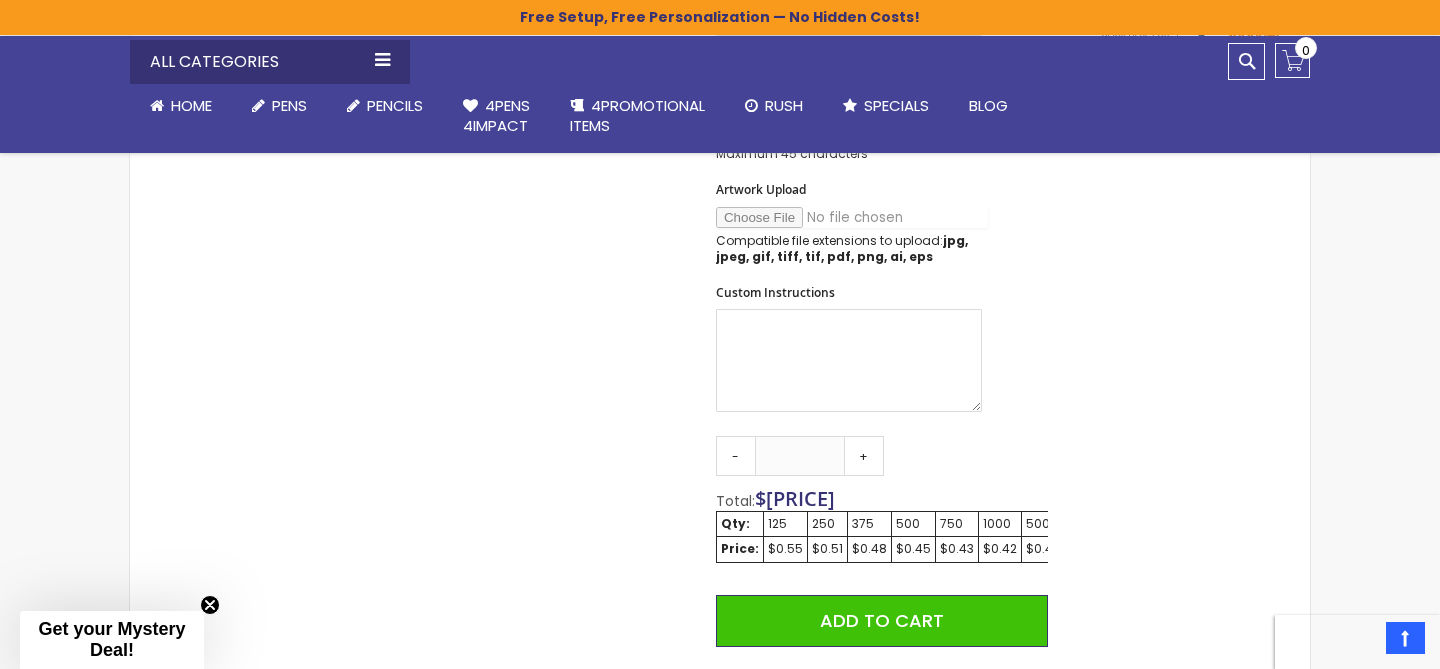 scroll, scrollTop: 957, scrollLeft: 0, axis: vertical 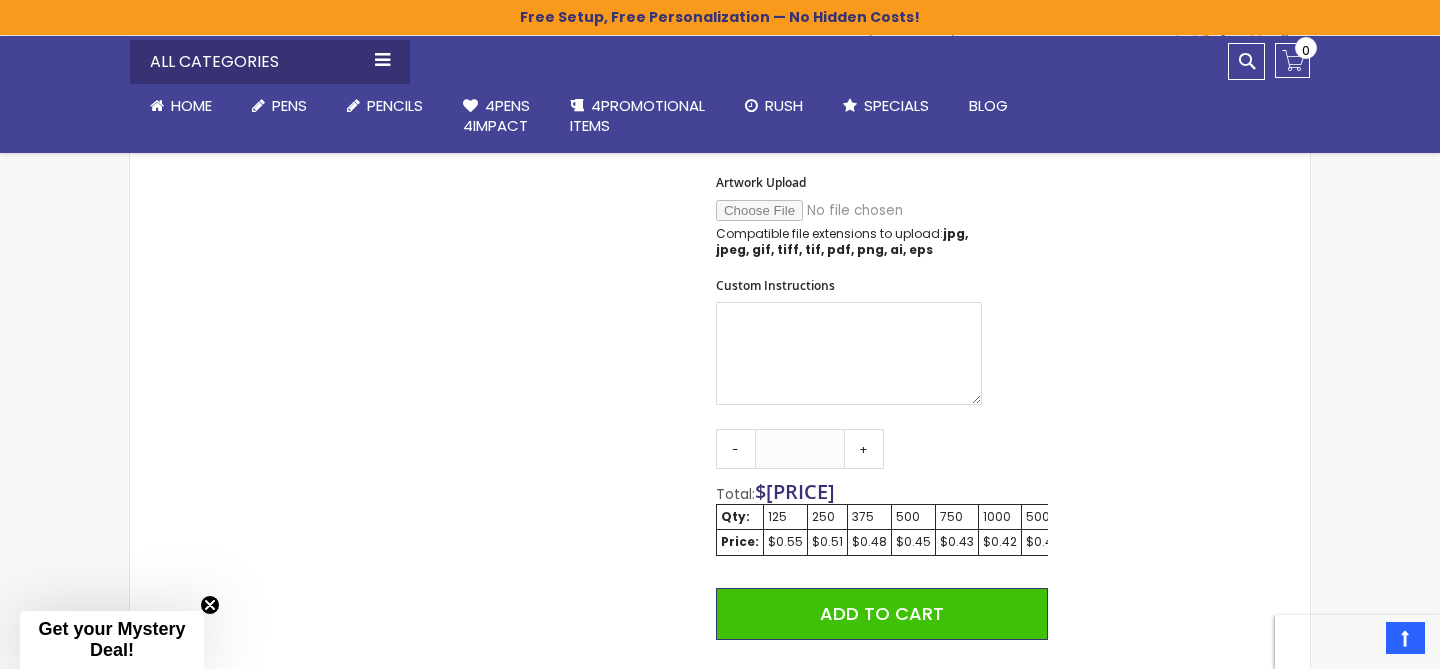 click on "125" at bounding box center [785, 517] 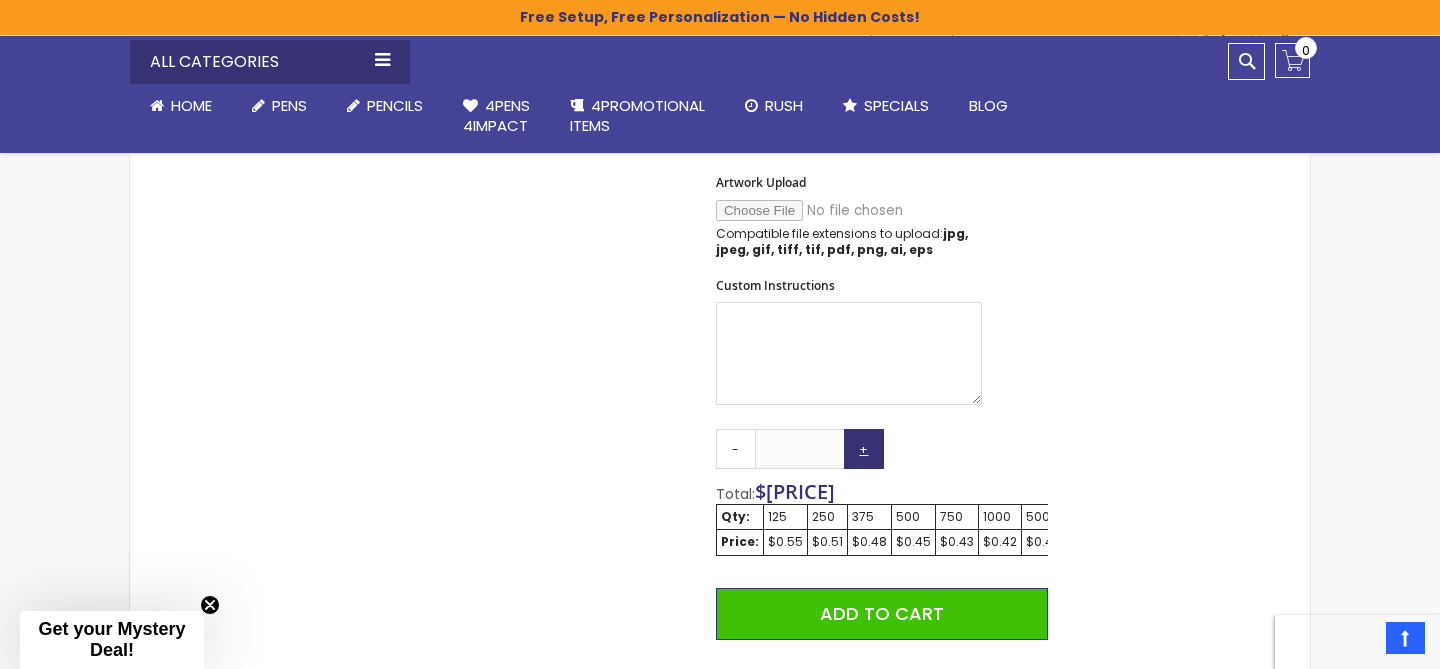 click on "+" at bounding box center [864, 449] 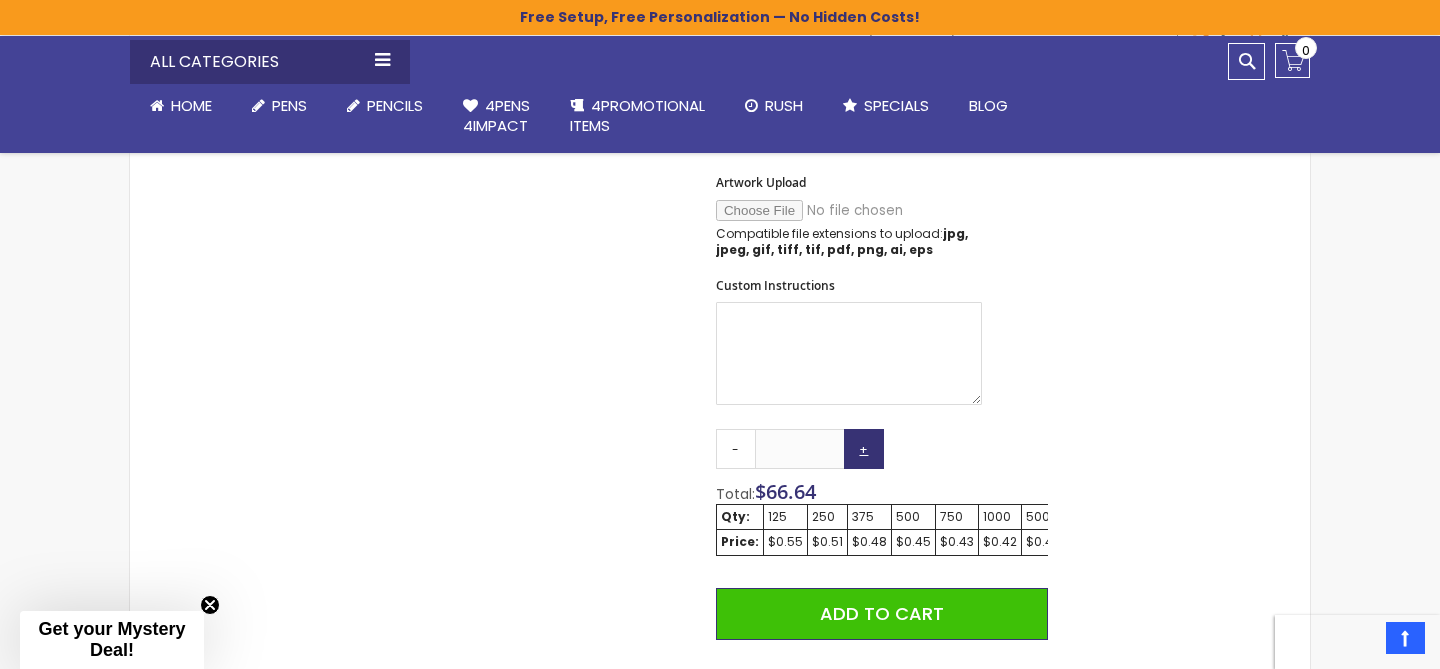 click on "+" at bounding box center (864, 449) 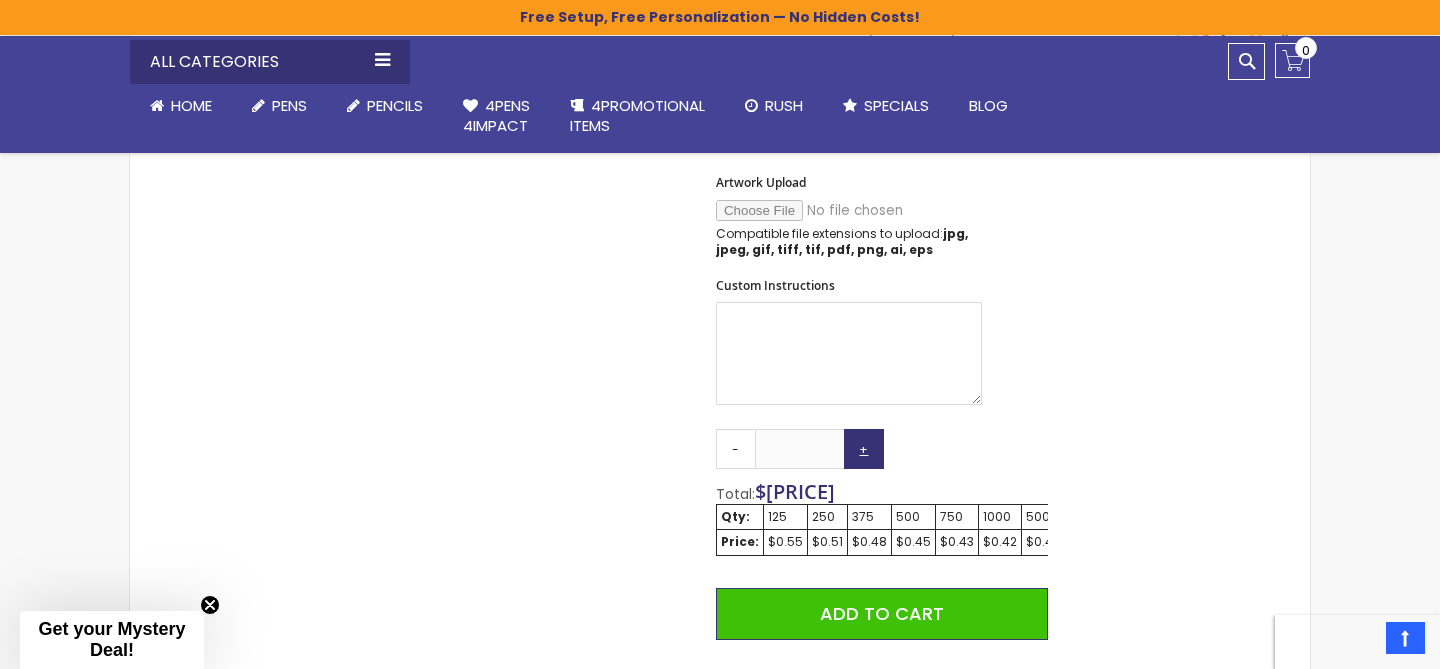 click on "+" at bounding box center [864, 449] 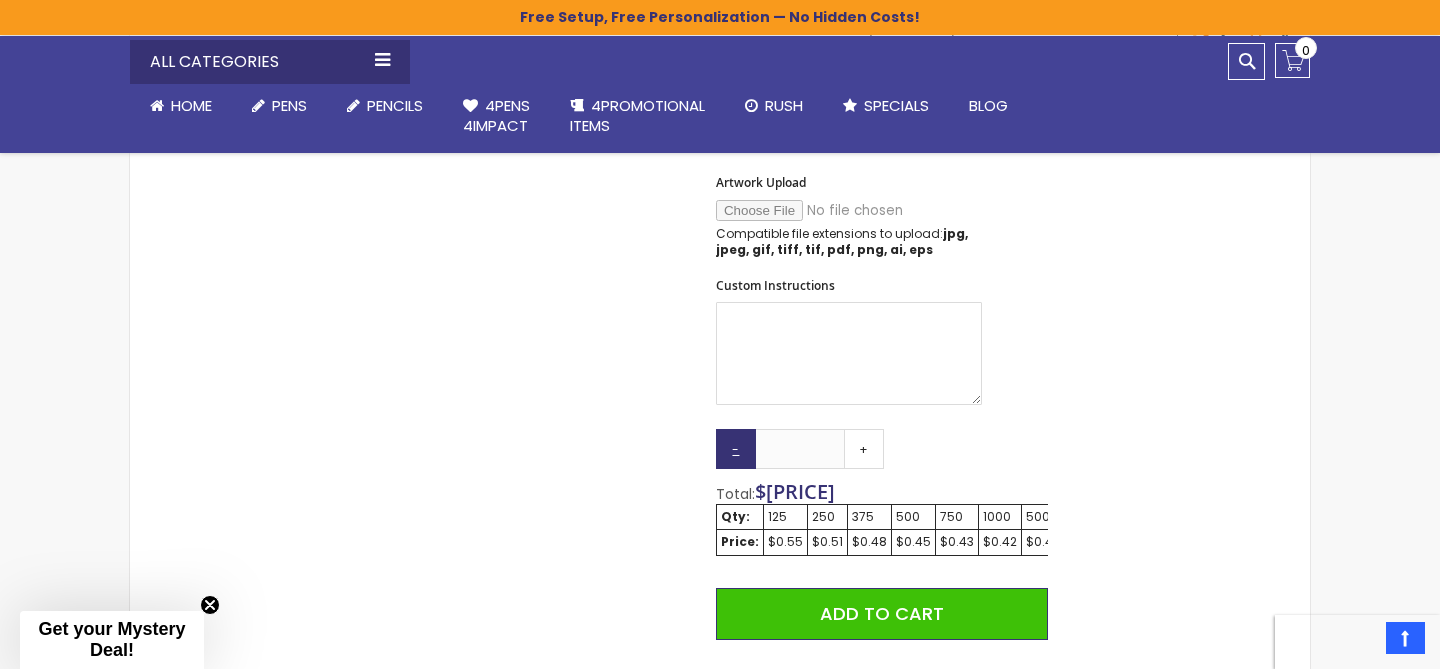 click on "-" at bounding box center (736, 449) 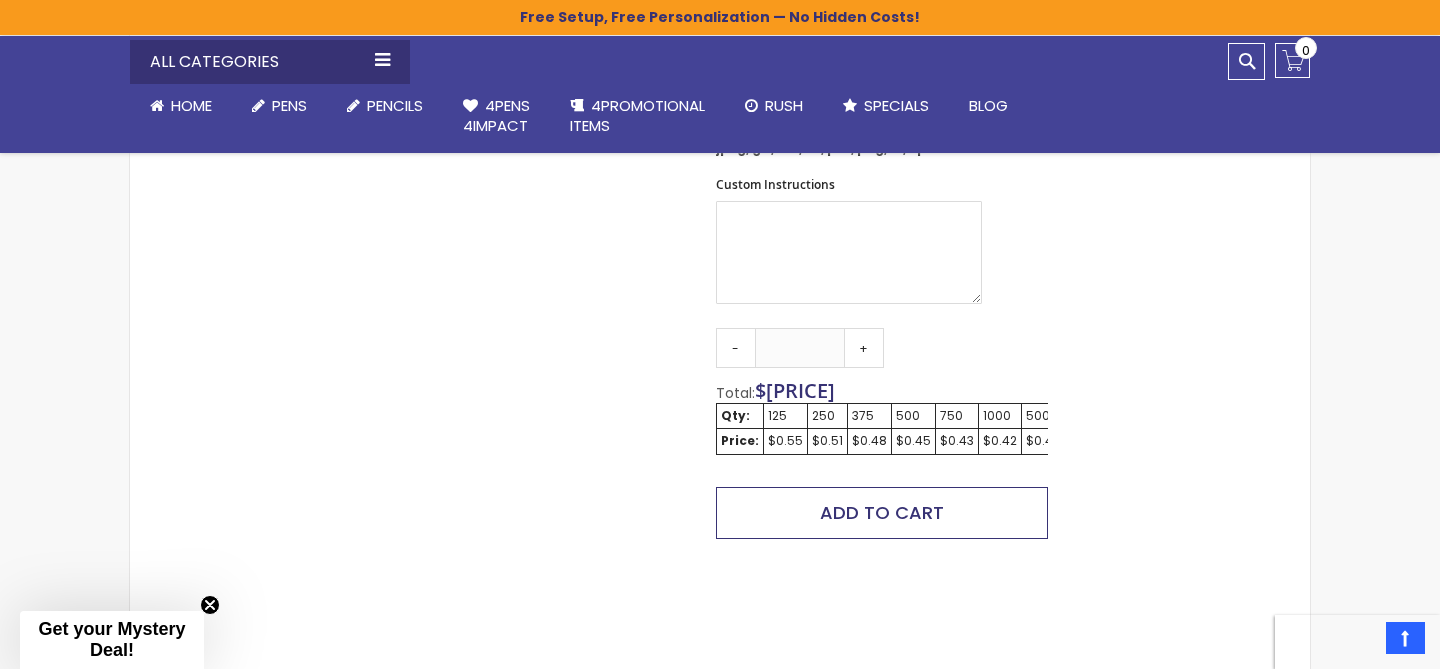 click on "Add to Cart" at bounding box center (882, 512) 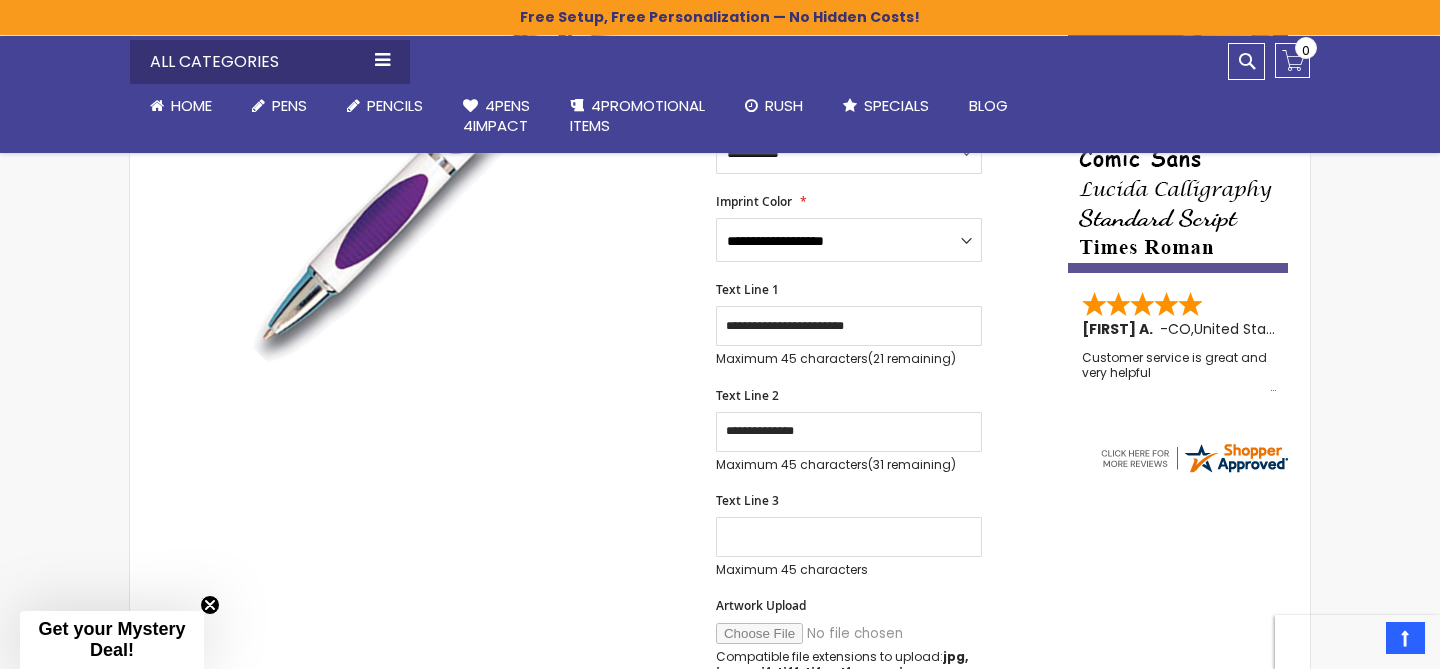 scroll, scrollTop: 372, scrollLeft: 0, axis: vertical 